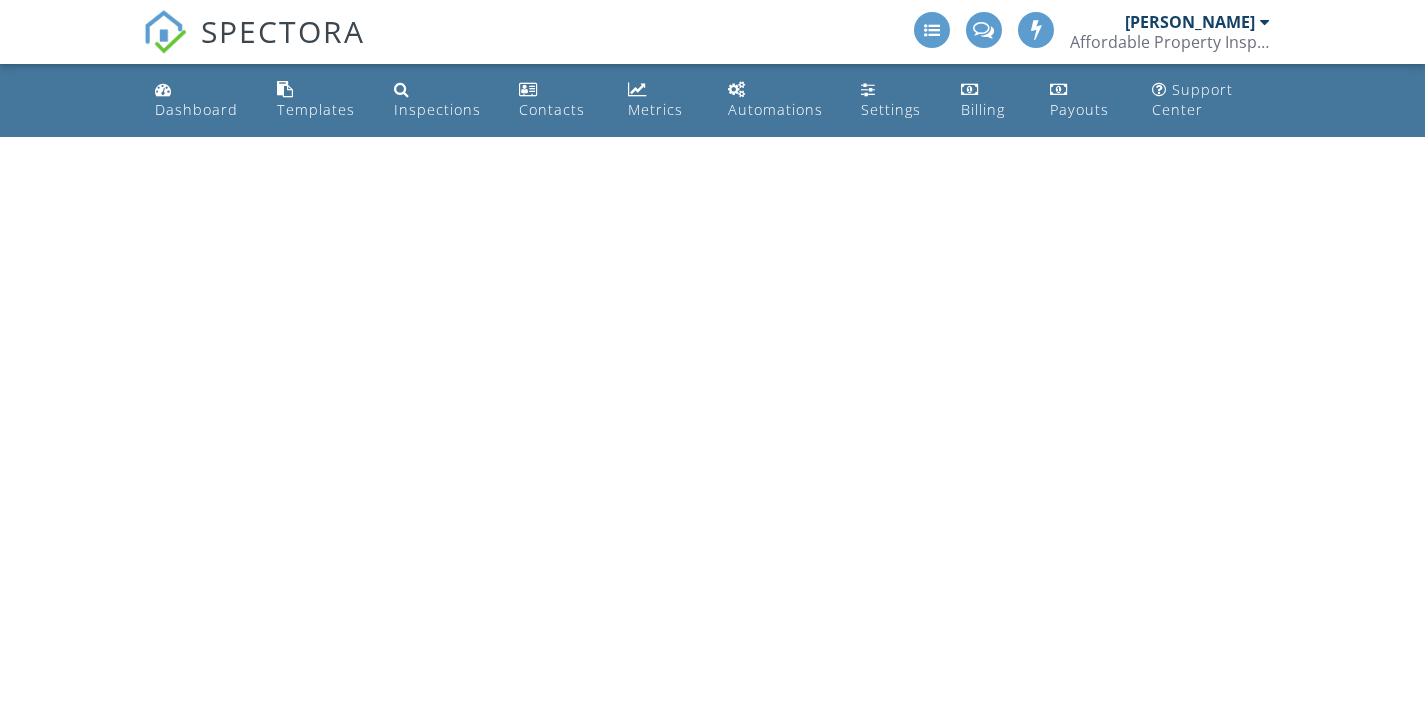 scroll, scrollTop: 0, scrollLeft: 0, axis: both 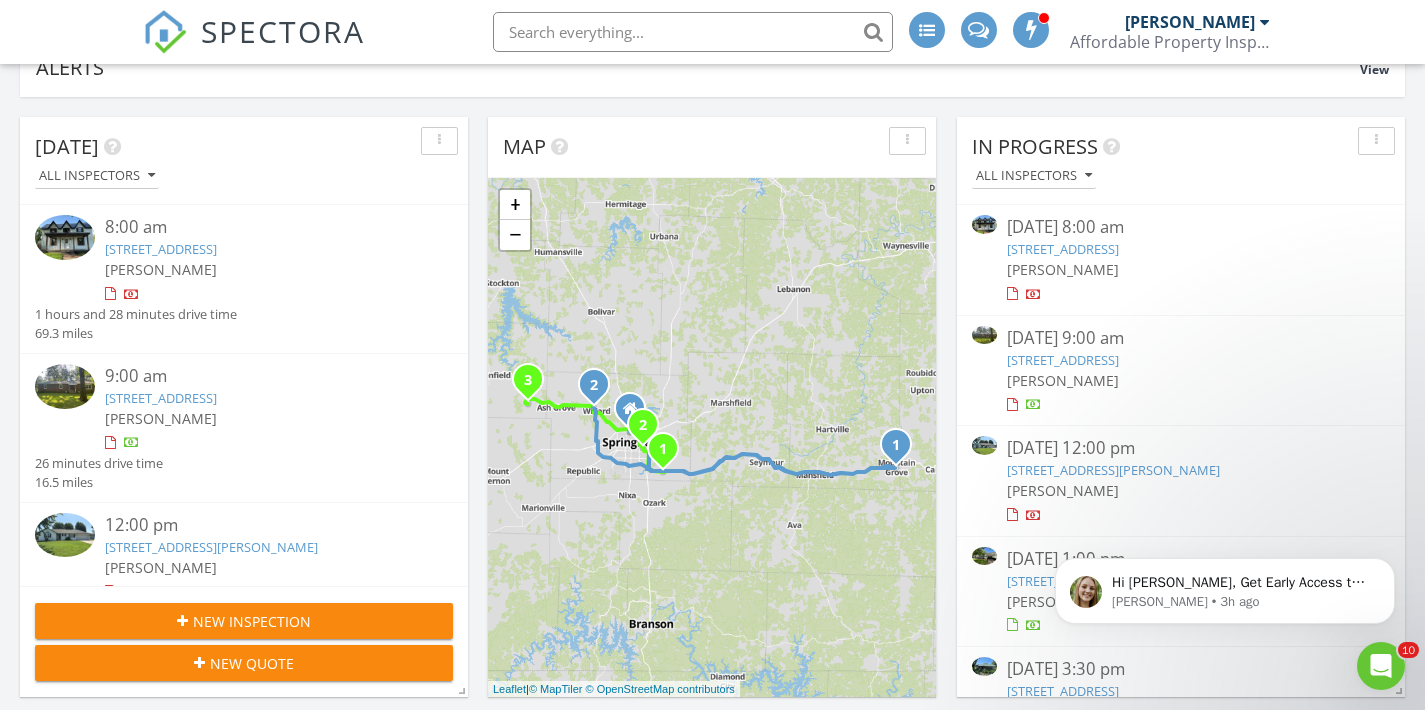 click on "5124 S Farm Rd 205, Rogersville, MO 65742" at bounding box center [1063, 360] 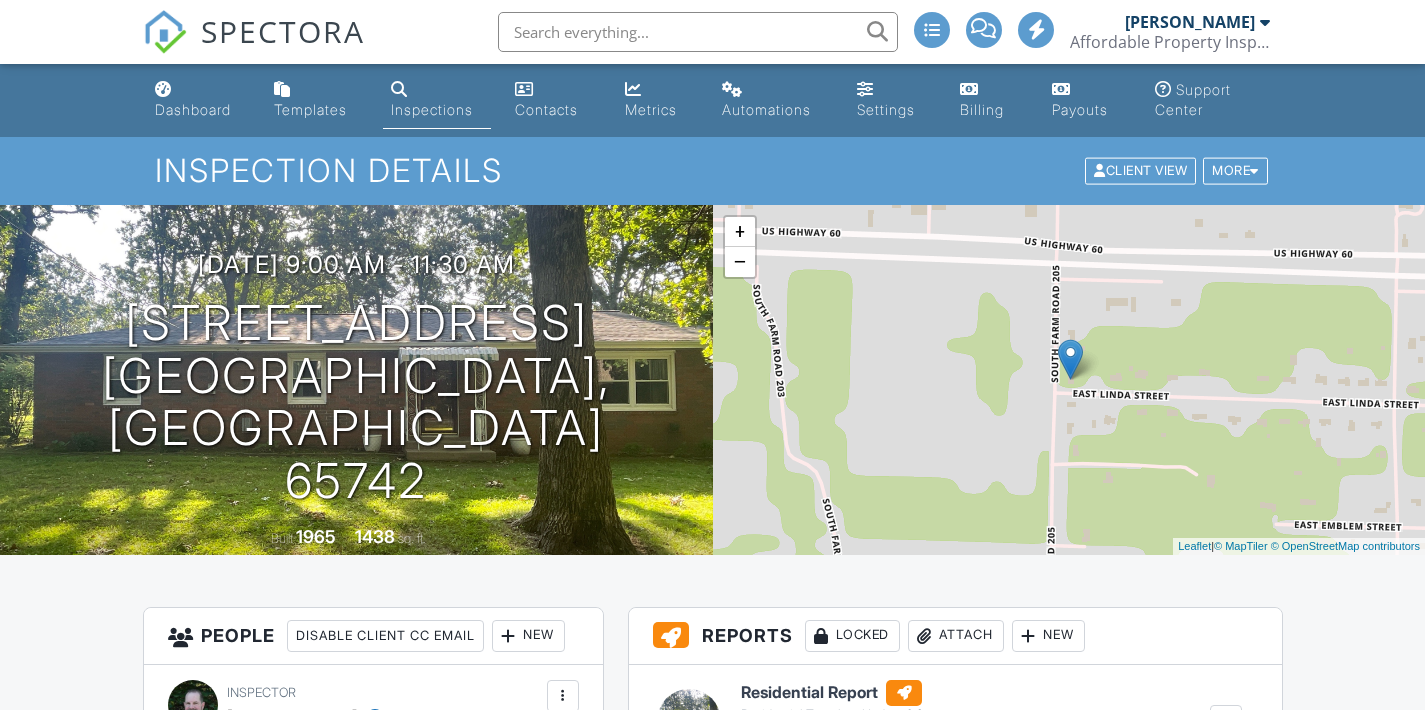 scroll, scrollTop: 0, scrollLeft: 0, axis: both 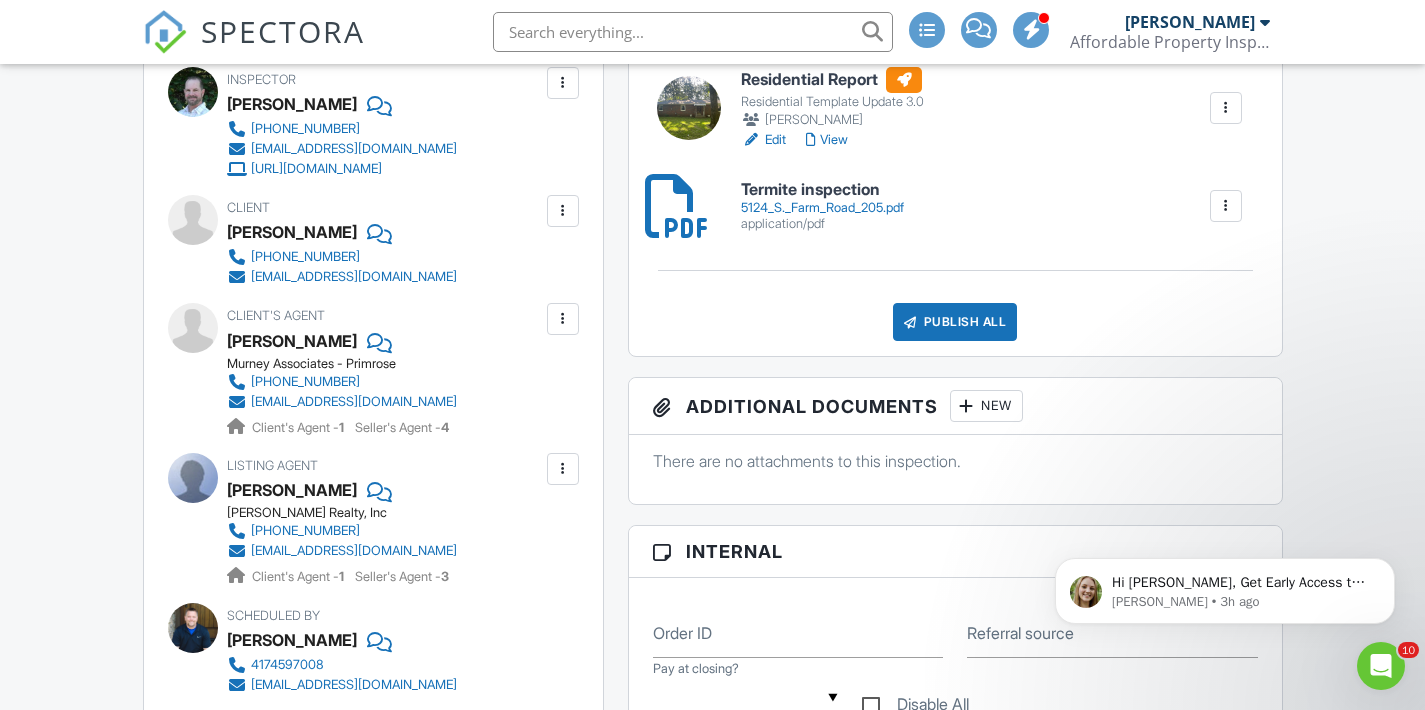 click on "5124_S._Farm_Road_205.pdf" at bounding box center (822, 208) 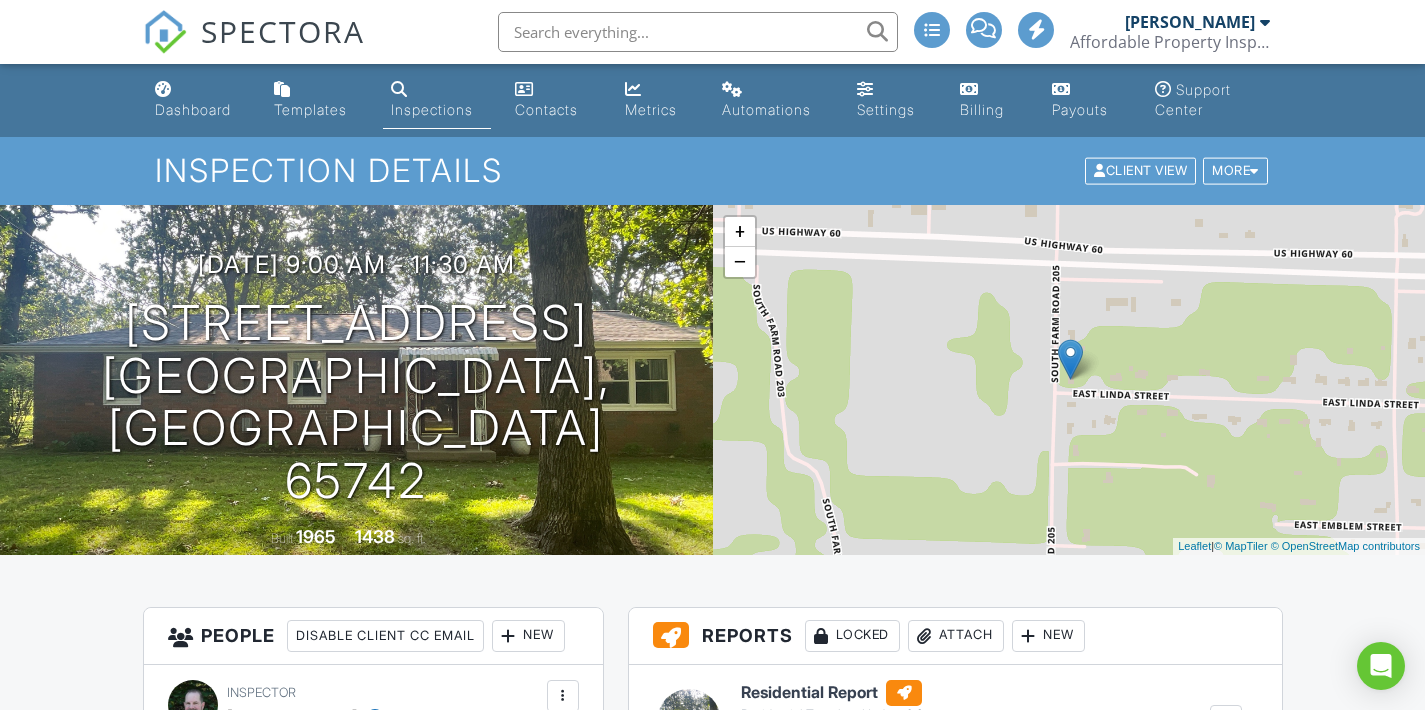 scroll, scrollTop: 0, scrollLeft: 0, axis: both 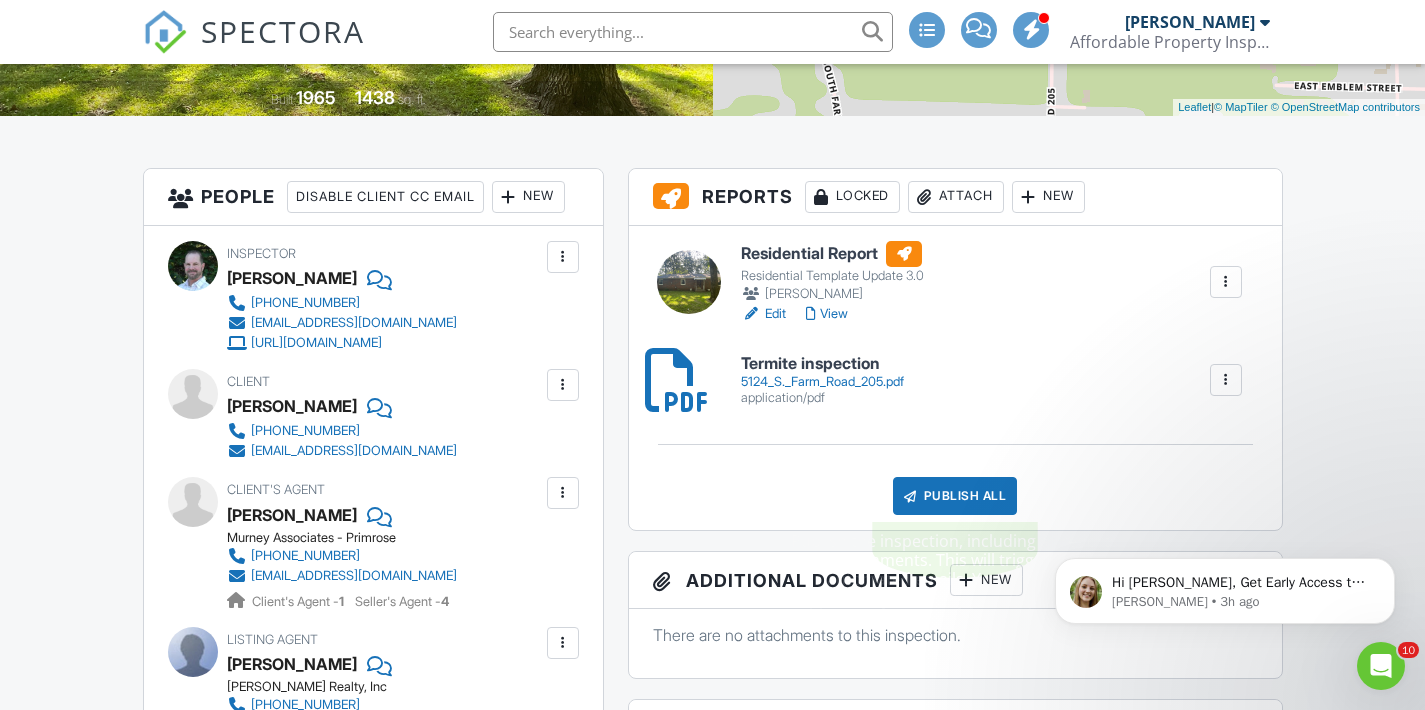 click on "Publish All" at bounding box center (955, 496) 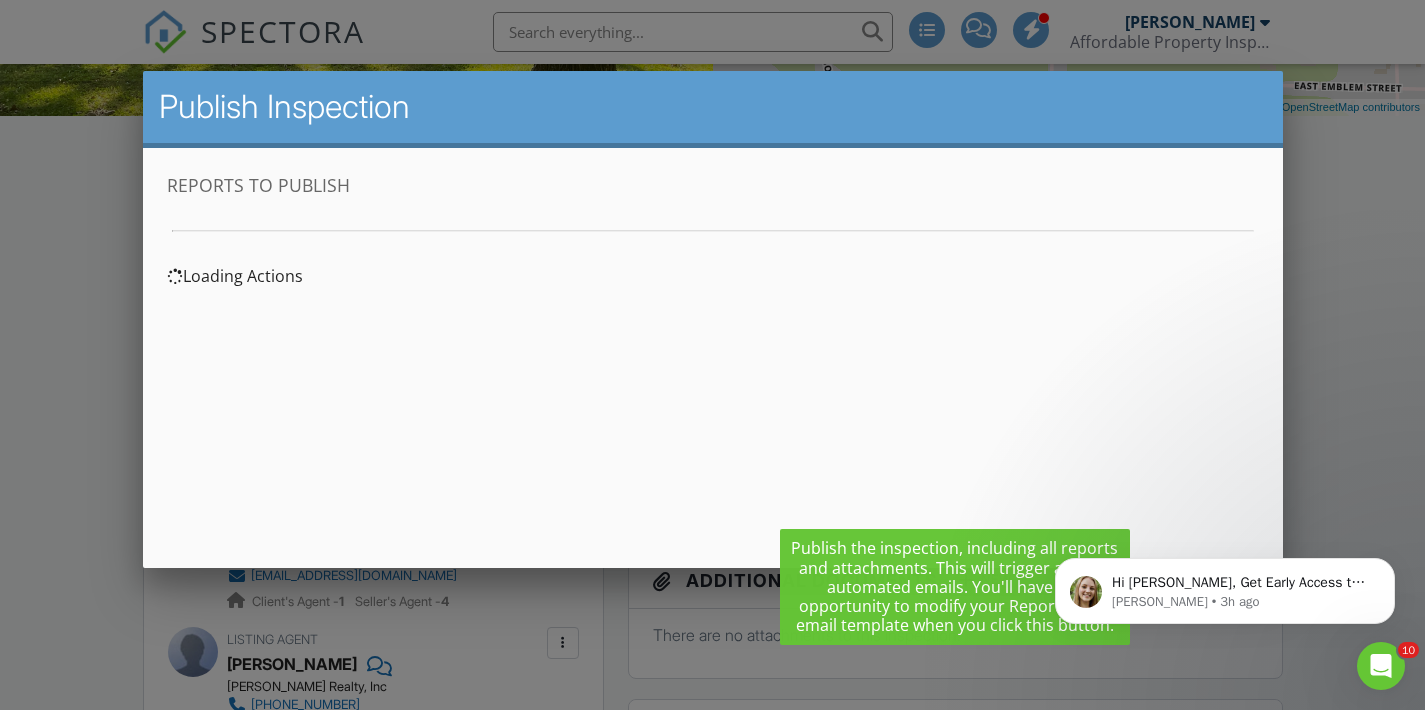 scroll, scrollTop: 0, scrollLeft: 0, axis: both 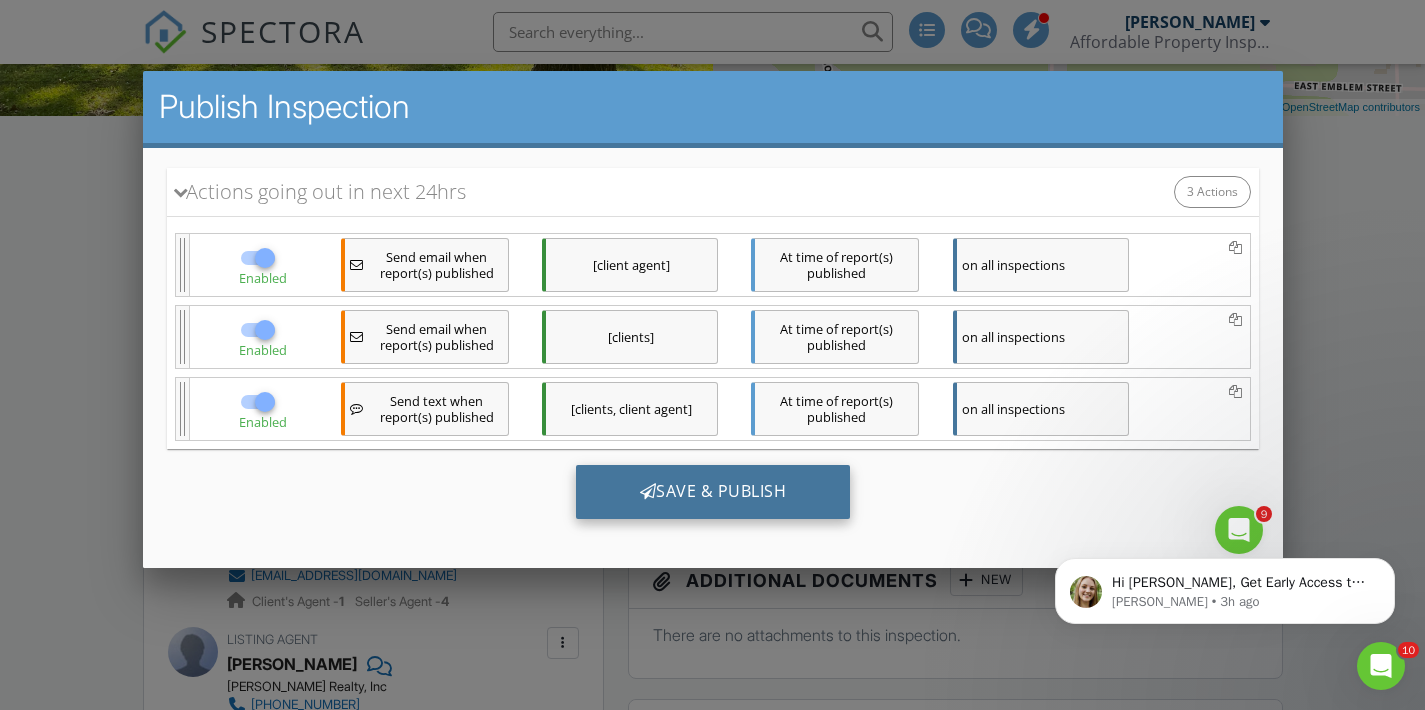 click on "Save & Publish" at bounding box center (712, 492) 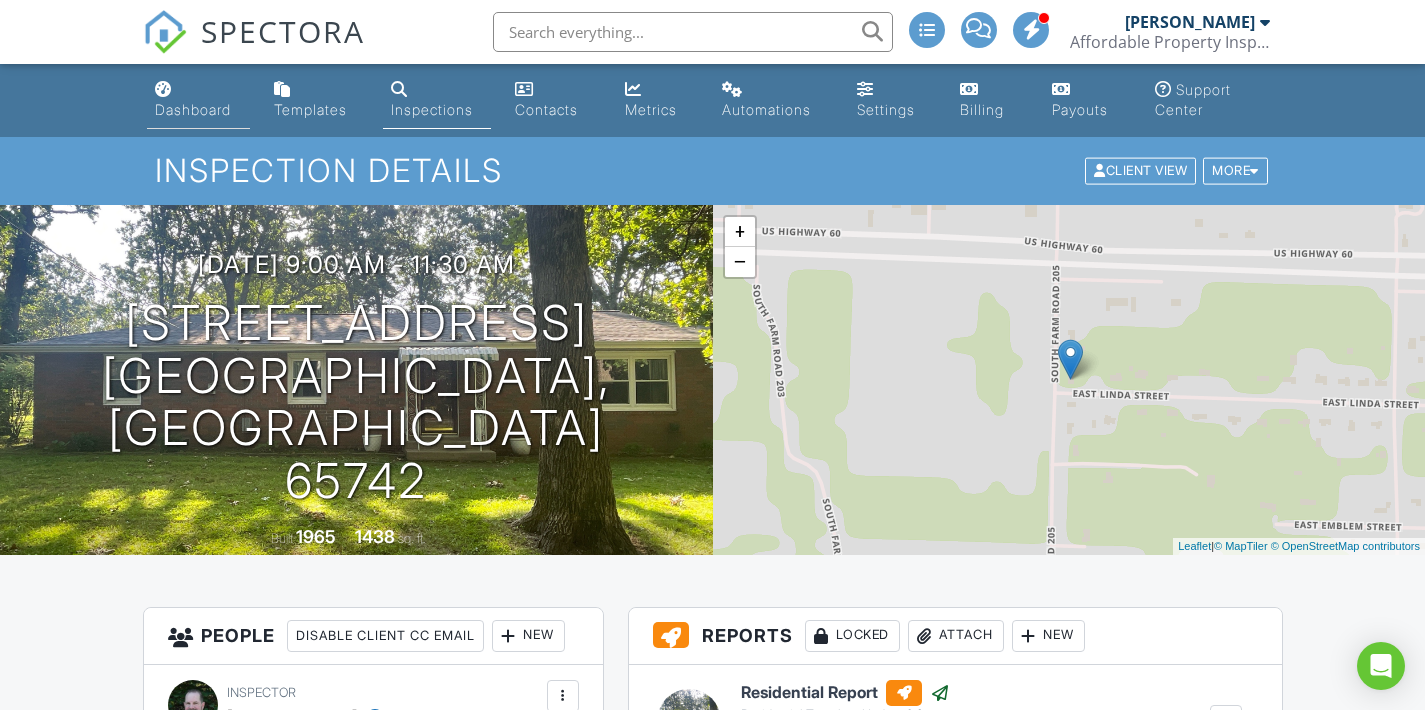 scroll, scrollTop: 0, scrollLeft: 0, axis: both 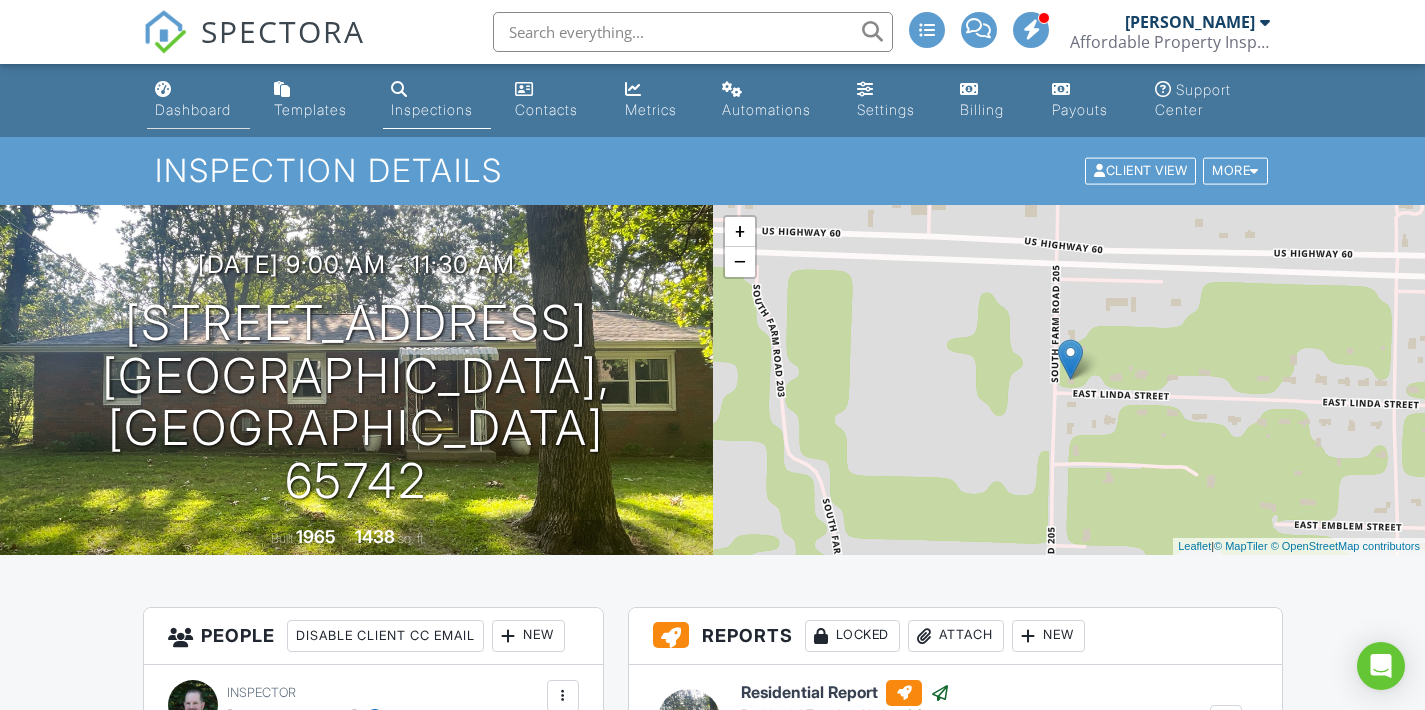 click on "Dashboard" at bounding box center (193, 109) 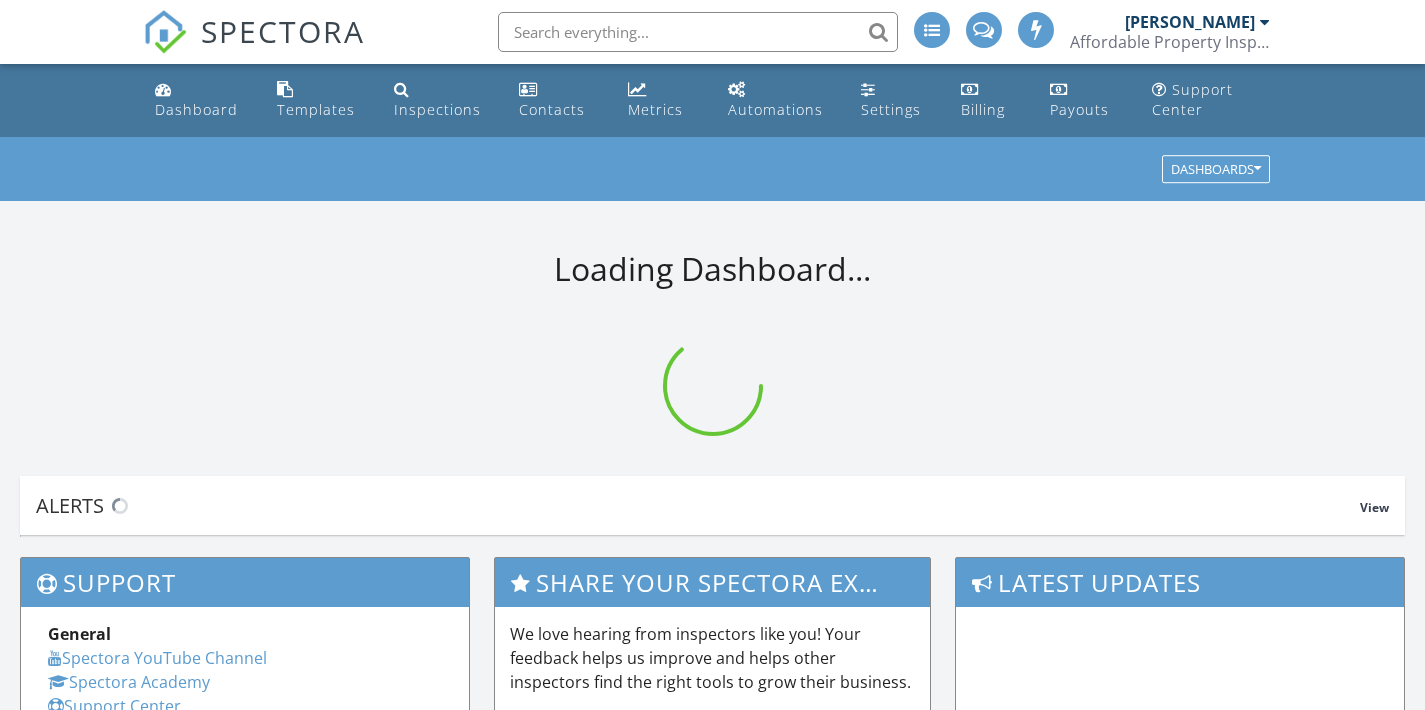 scroll, scrollTop: 0, scrollLeft: 0, axis: both 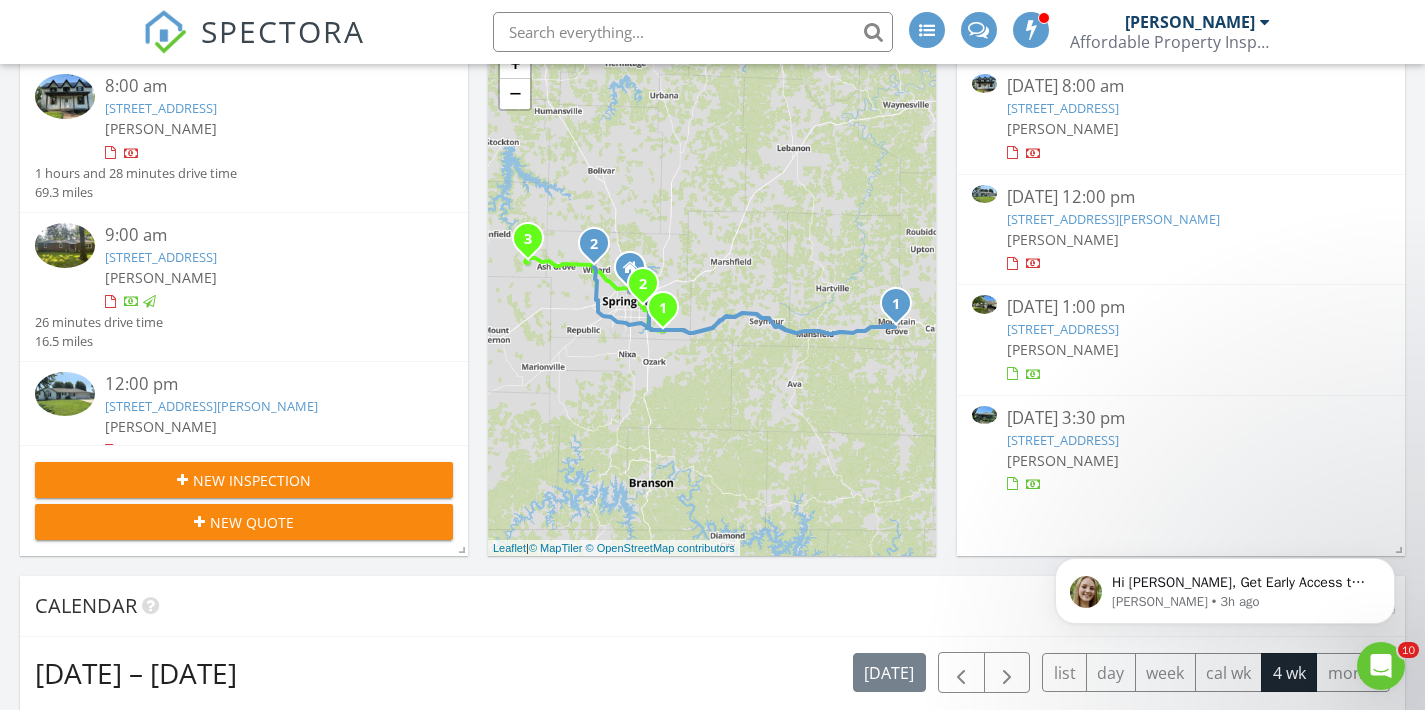 click on "[STREET_ADDRESS]" at bounding box center (1063, 329) 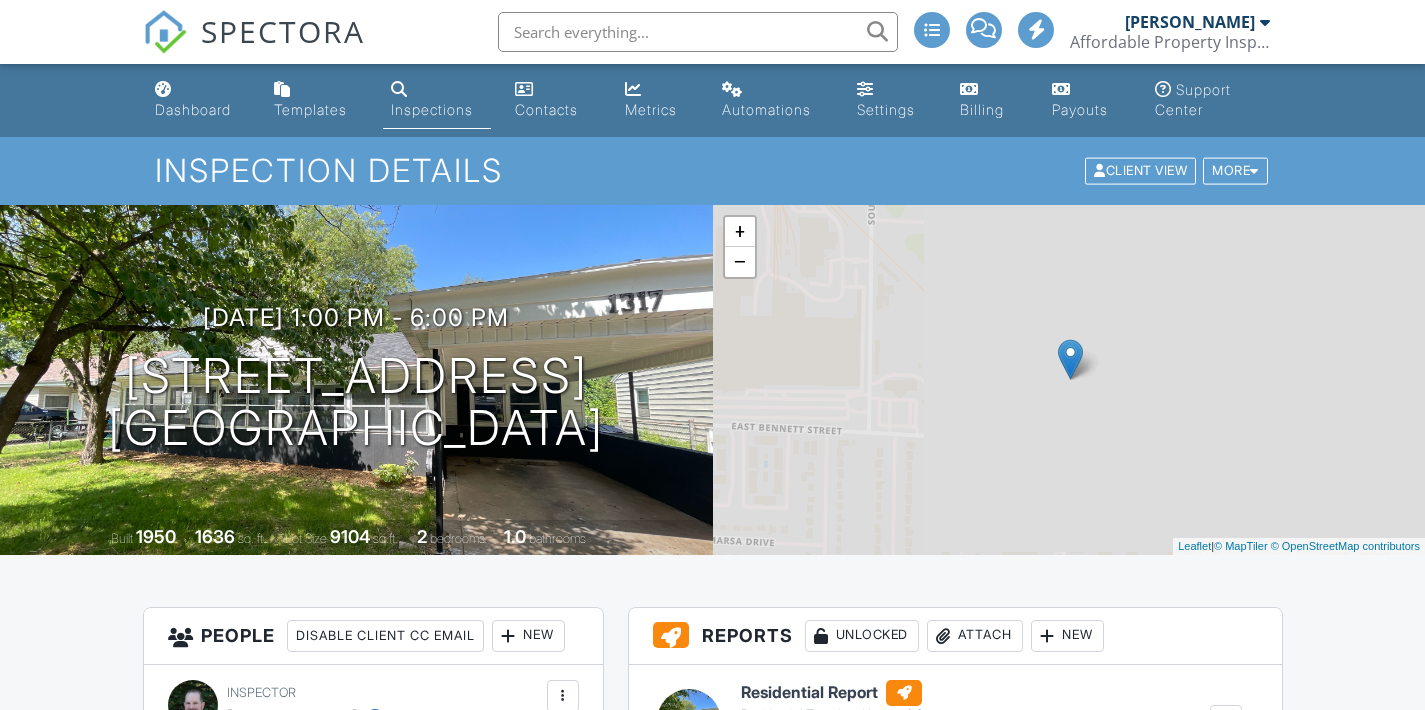 scroll, scrollTop: 0, scrollLeft: 0, axis: both 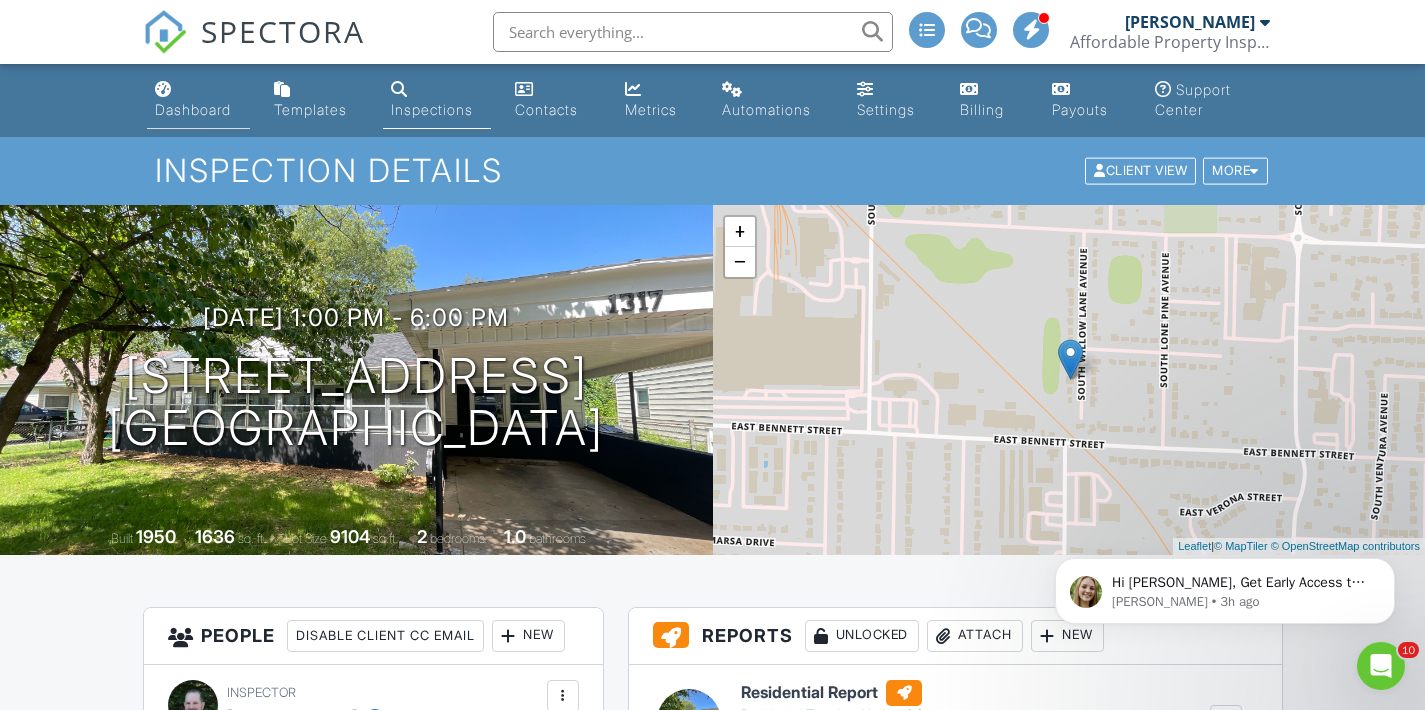 click on "Dashboard" at bounding box center [193, 109] 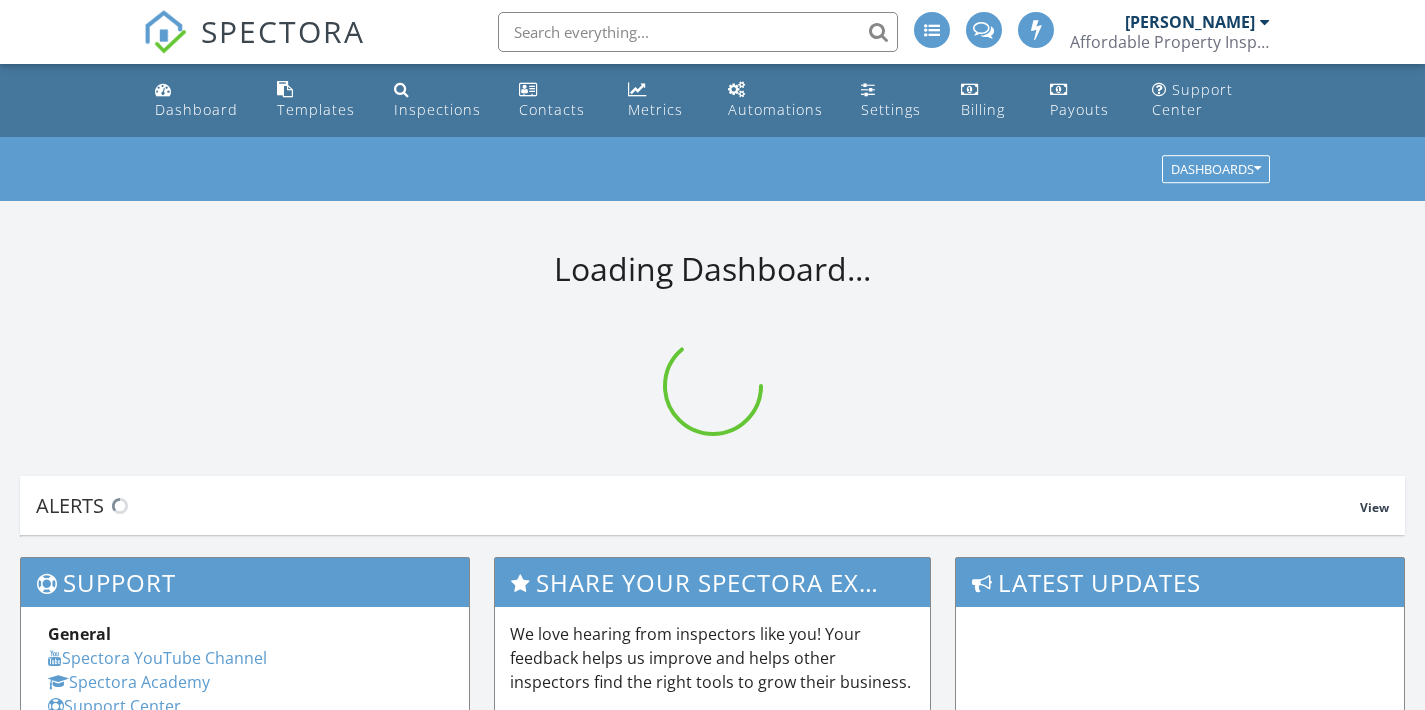 scroll, scrollTop: 0, scrollLeft: 0, axis: both 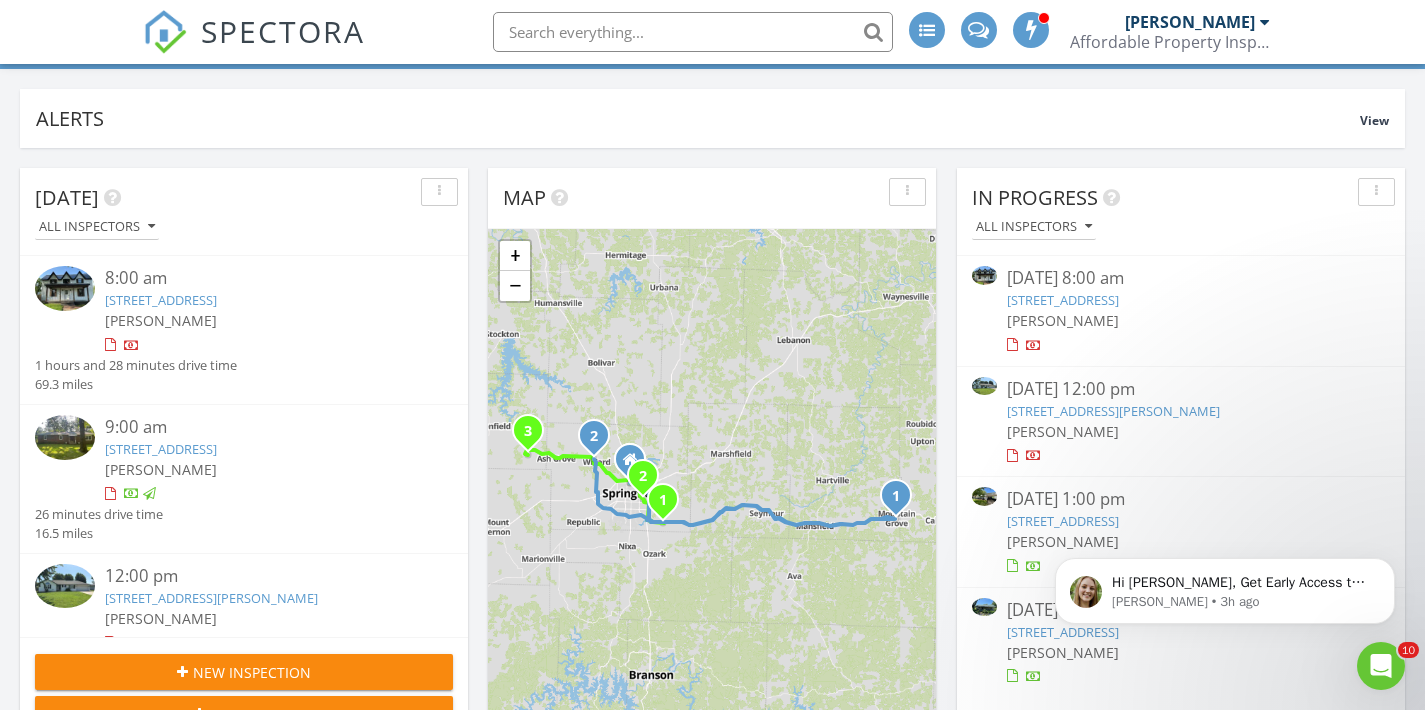 click on "310 W North St, Mountain Grove, MO 65711" at bounding box center (1063, 300) 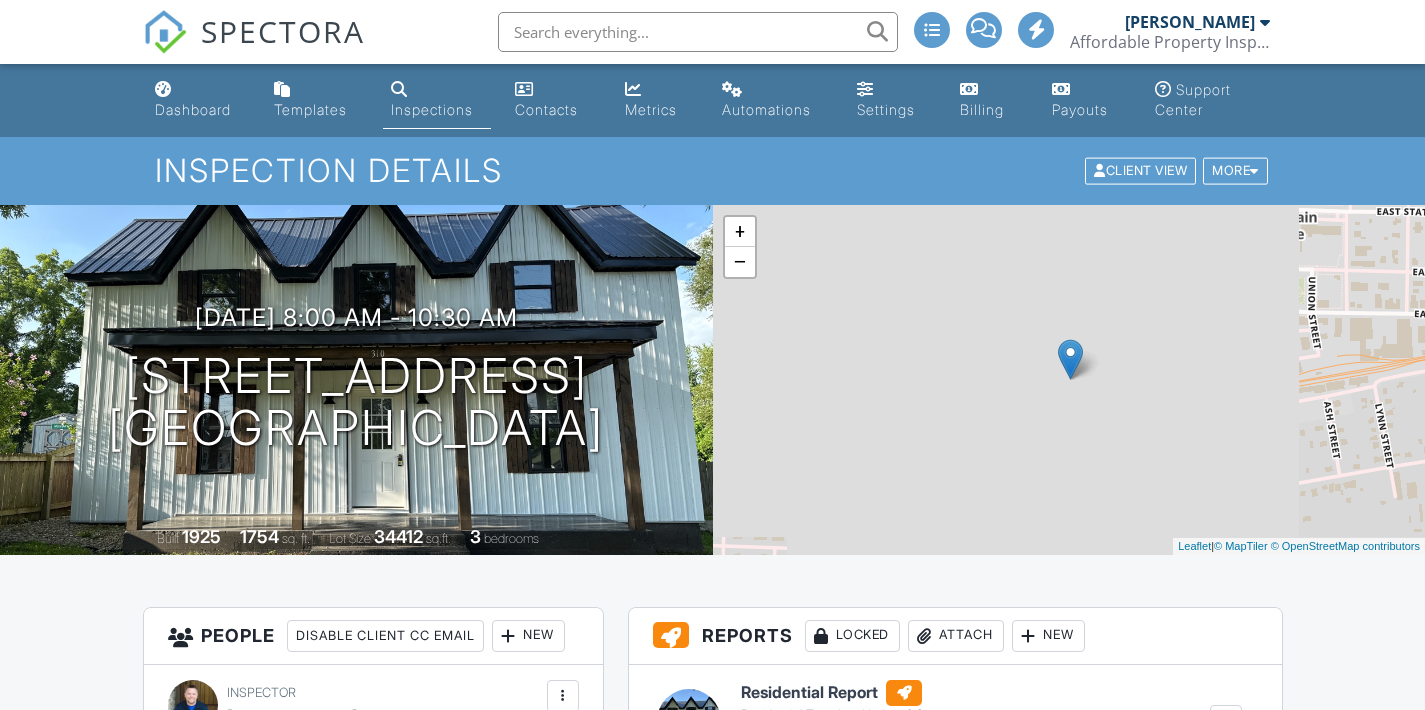 scroll, scrollTop: 0, scrollLeft: 0, axis: both 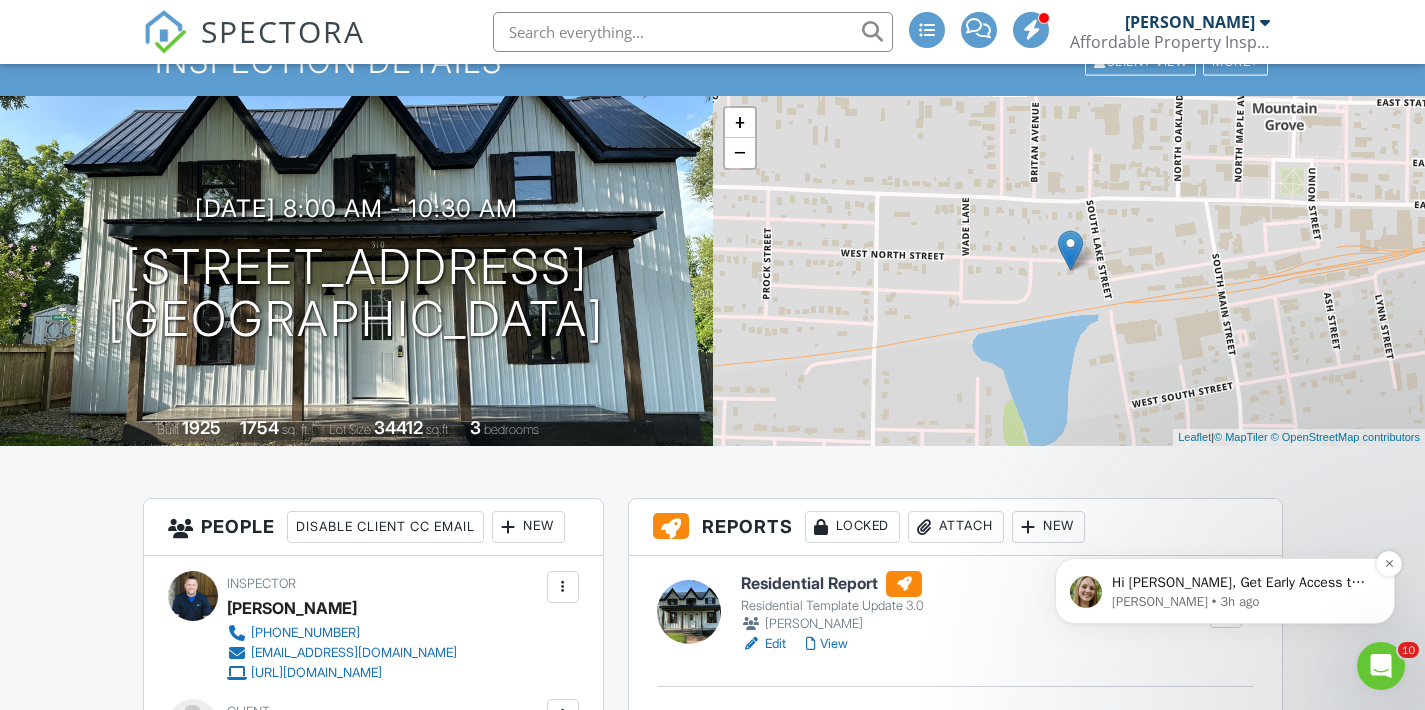 click on "Hi William, Get Early Access to New Report Writing Features &amp; Updates Want to be the first to try Spectora’s latest updates? Join our early access group and be the first to use new features before they’re released. Features and updates coming soon that you will get early access to include: Update: The upgraded Rapid Fire Camera, New: Photo preview before adding images to a report, New: The .5 camera lens" at bounding box center (1241, 583) 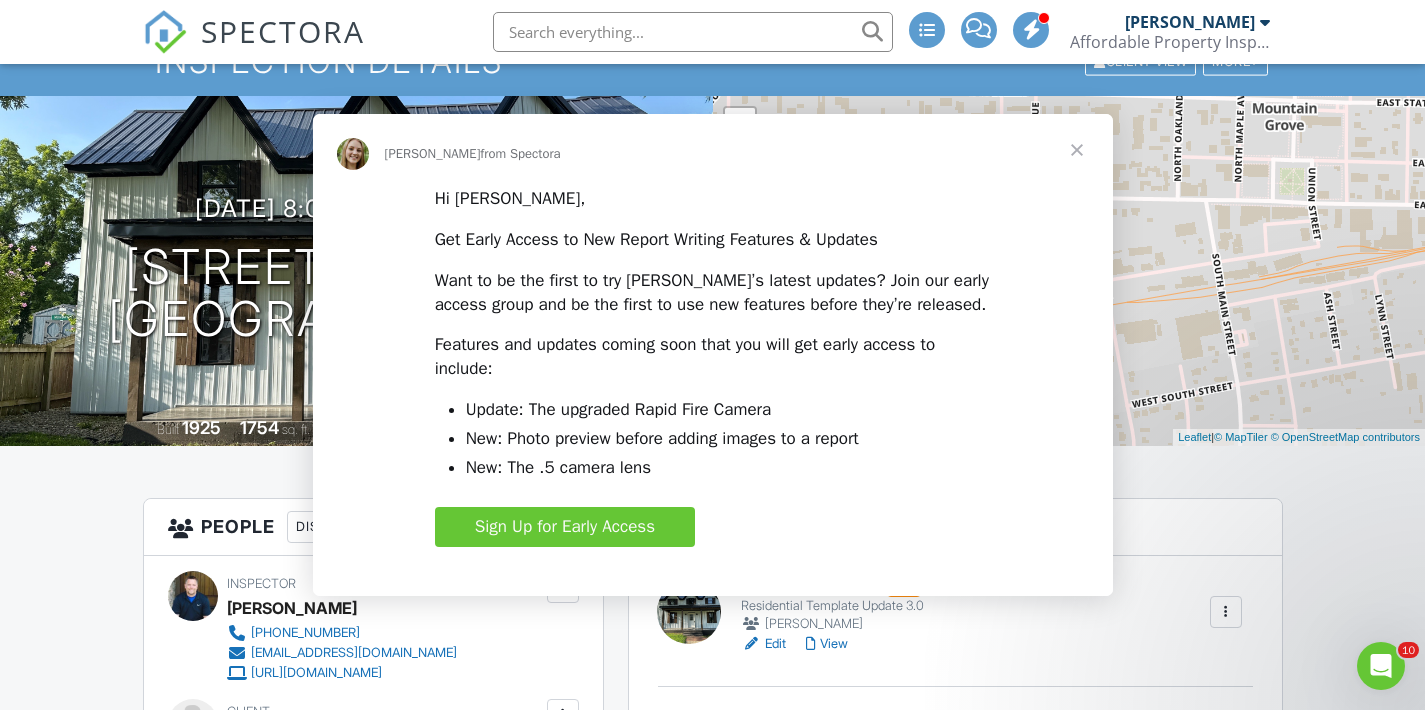 scroll, scrollTop: 0, scrollLeft: 0, axis: both 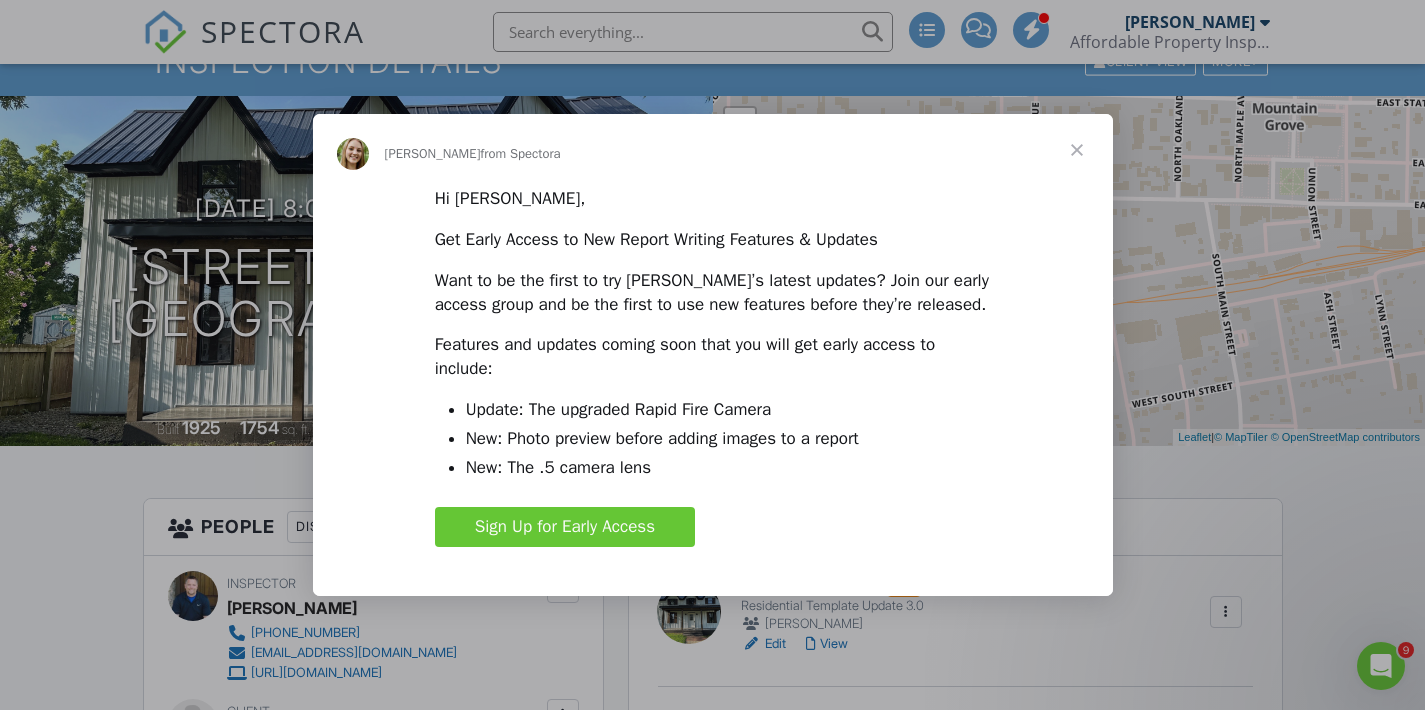 click on "Sign Up for Early Access" at bounding box center [565, 526] 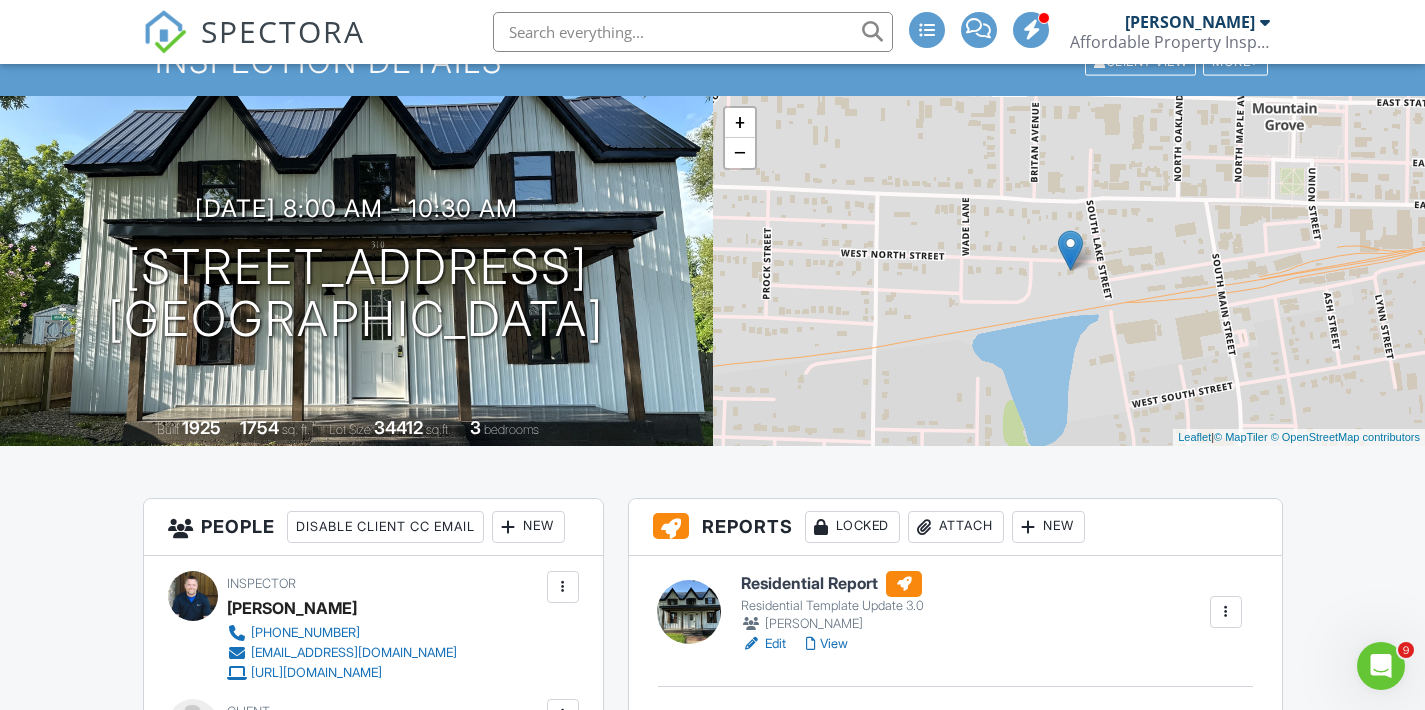 click on "All emails and texts are disabled for this inspection!
All emails and texts have been disabled for this inspection. This may have happened due to someone manually disabling them or this inspection being unconfirmed when it was scheduled. To re-enable emails and texts for this inspection, click the button below.
Turn on emails and texts
Reports
Locked
Attach
New
Residential Report
Residential Template Update 3.0
William McIntosh
Edit
View
Quick Publish
Assign Inspectors
Copy
Delete
Publish All
Checking report completion
Publish report?
Before publishing from the web, click "Preview/Publish" in the Report Editor to save your changes ( don't know where that is? ). If this is not clicked, your latest changes may not appear in the report.
Cancel
Publish
Share archived report" at bounding box center (713, 2047) 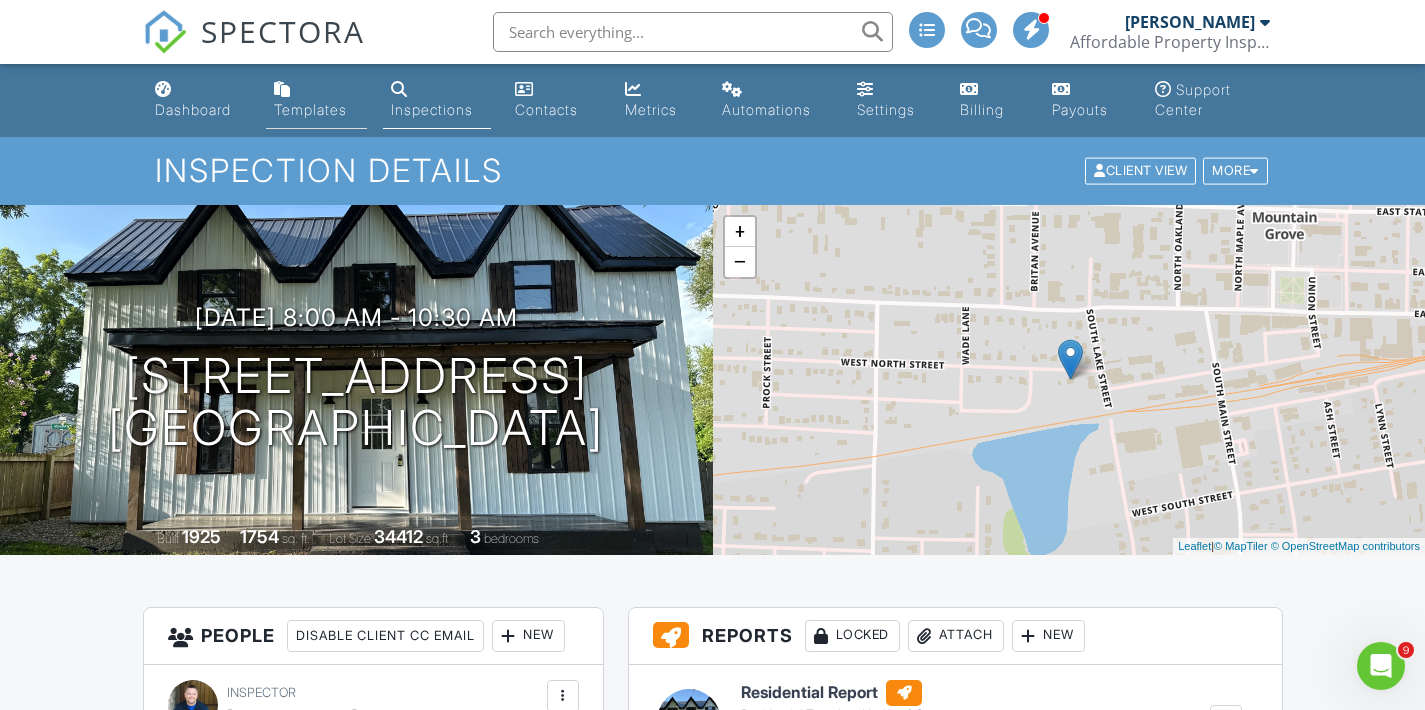 scroll, scrollTop: 0, scrollLeft: 0, axis: both 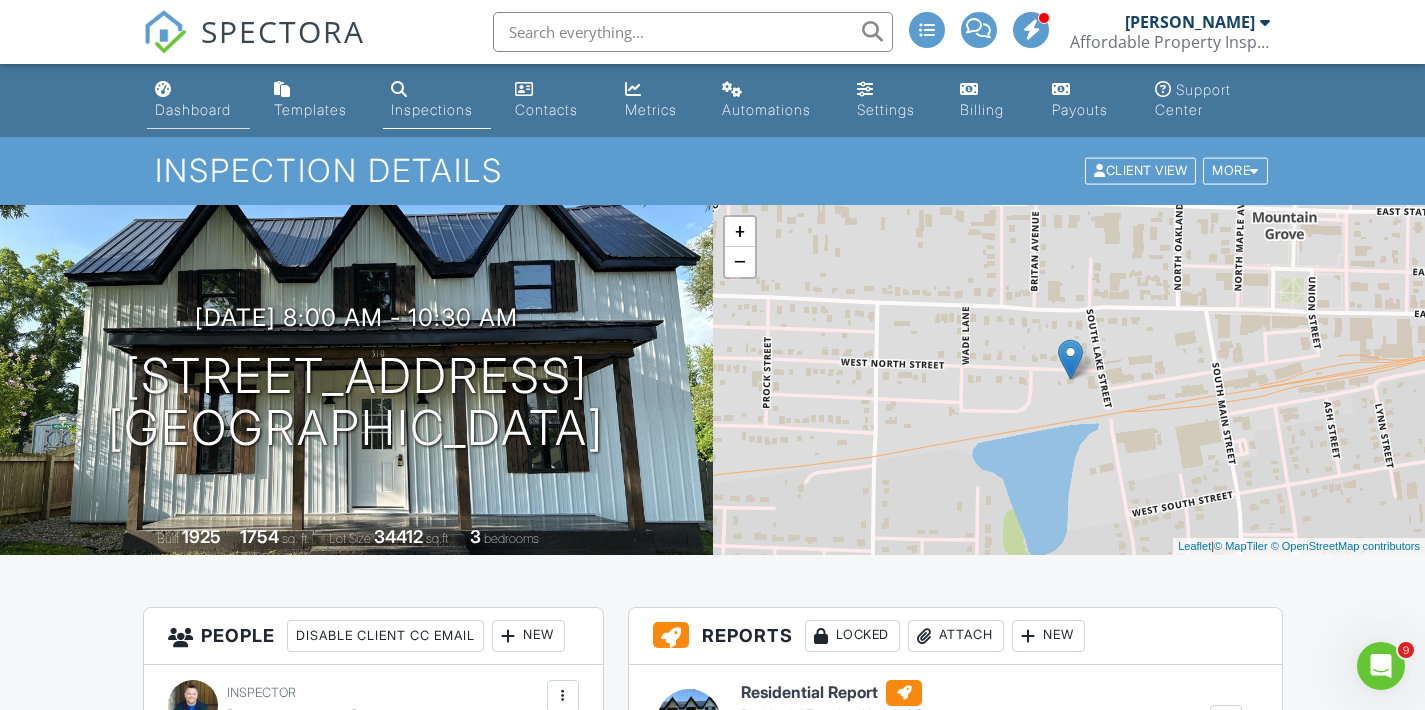 click on "Dashboard" at bounding box center (193, 109) 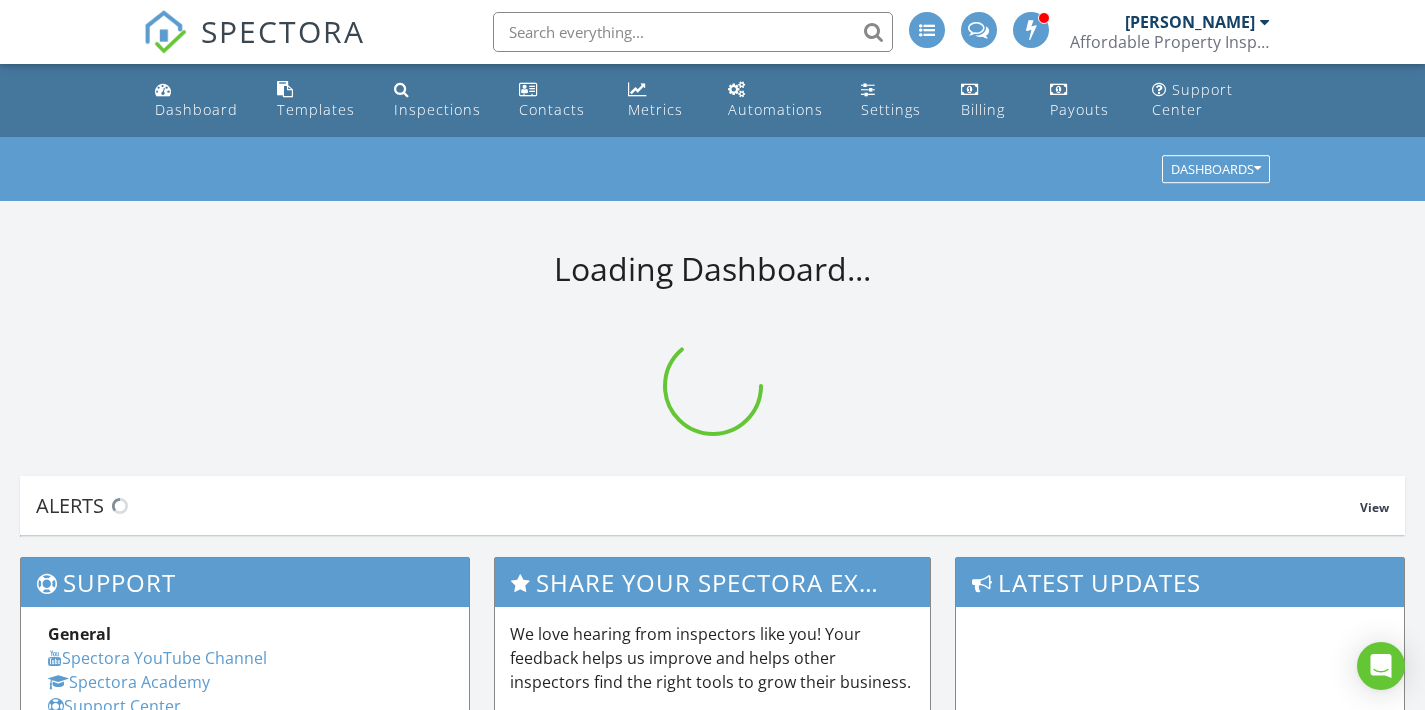 scroll, scrollTop: 0, scrollLeft: 0, axis: both 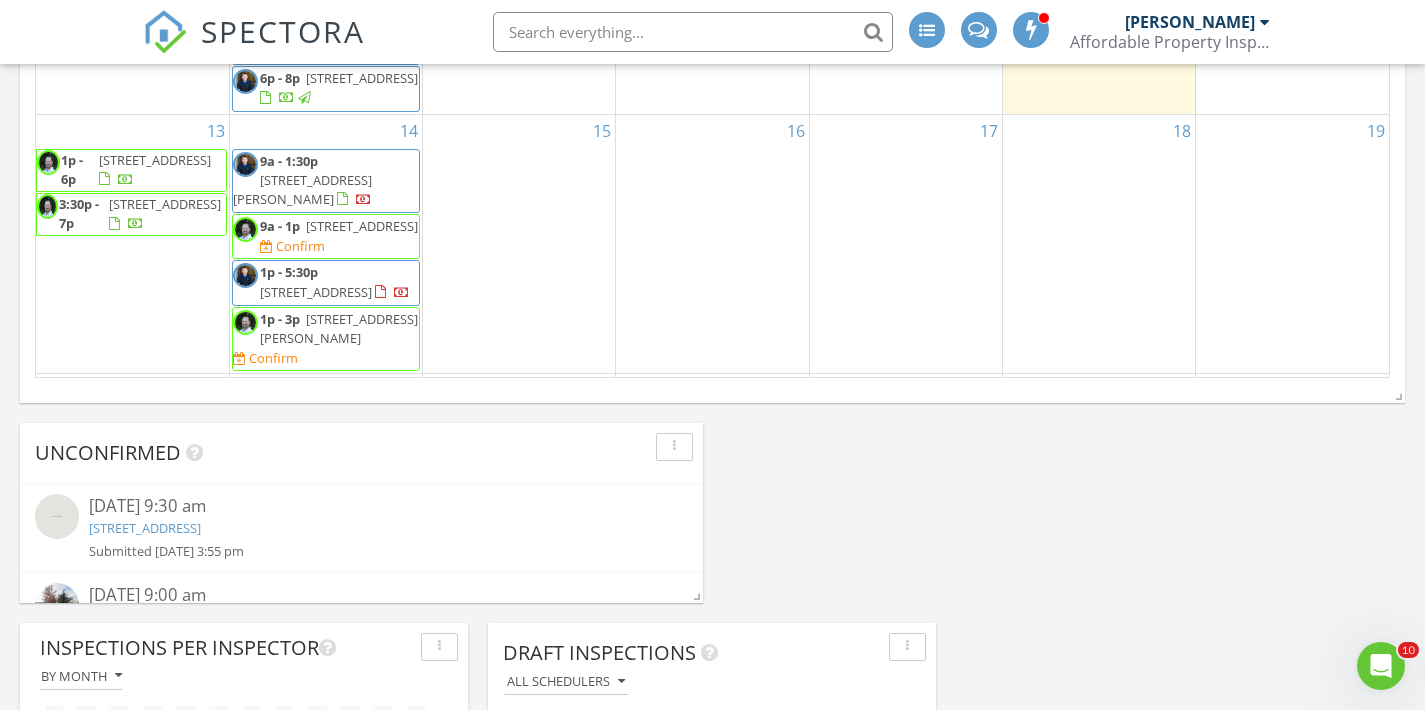 click on "Today
All Inspectors
8:00 am
310 W North St, Mountain Grove, MO 65711
William McIntosh
1 hours and 28 minutes drive time   69.3 miles       9:00 am
5124 S Farm Rd 205, Rogersville, MO 65742
Tim Shaw
26 minutes drive time   16.5 miles       12:00 pm
204 Arrowhead Rd, Willard, MO 65781
William McIntosh
1 hours and 41 minutes drive time   79.7 miles       1:00 pm
1317 S Willow Ln Ave, Springfield, MO 65804
Tim Shaw
16 minutes drive time   9.2 miles       3:30 pm
769 E Dade 172, Everton, MO 65646
Tim Shaw
56 minutes drive time   34.5 miles       New Inspection     New Quote" at bounding box center (712, -62) 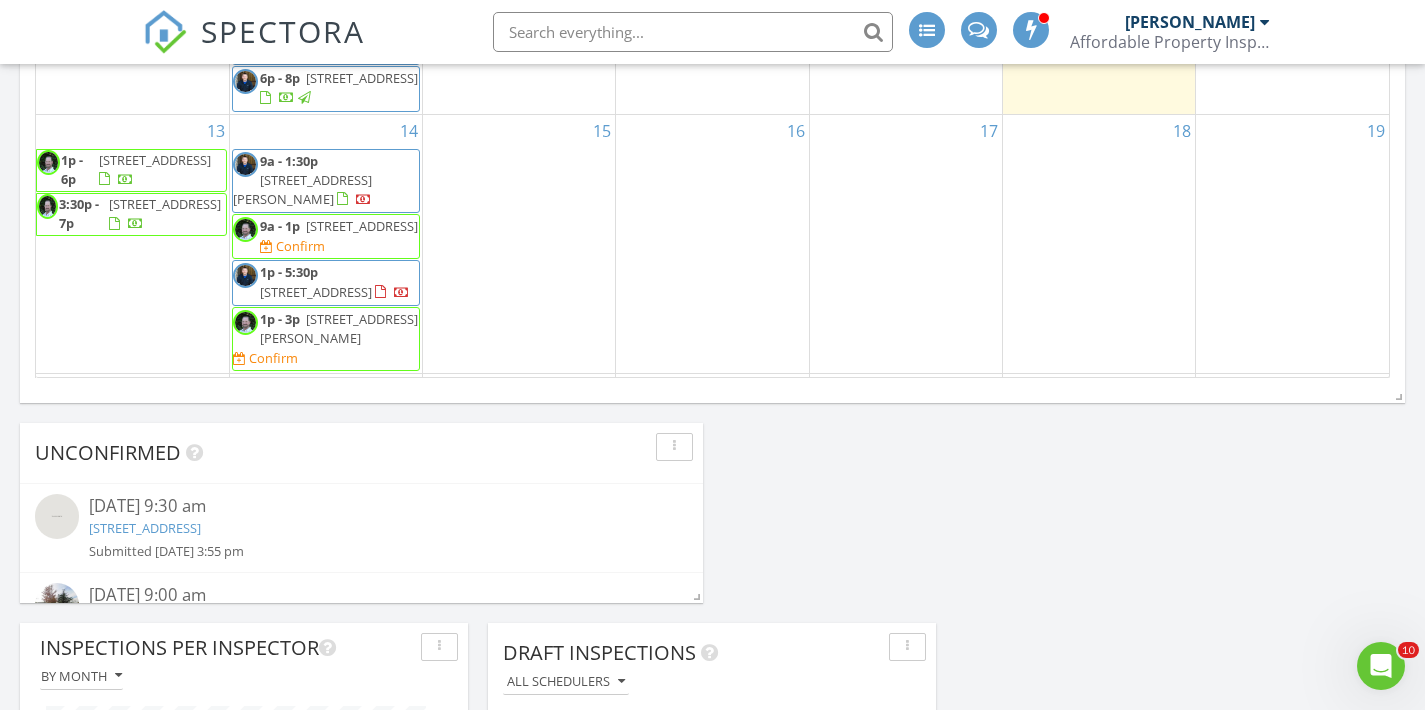 click on "Today
All Inspectors
8:00 am
310 W North St, Mountain Grove, MO 65711
William McIntosh
1 hours and 28 minutes drive time   69.3 miles       9:00 am
5124 S Farm Rd 205, Rogersville, MO 65742
Tim Shaw
26 minutes drive time   16.5 miles       12:00 pm
204 Arrowhead Rd, Willard, MO 65781
William McIntosh
1 hours and 41 minutes drive time   79.7 miles       1:00 pm
1317 S Willow Ln Ave, Springfield, MO 65804
Tim Shaw
16 minutes drive time   9.2 miles       3:30 pm
769 E Dade 172, Everton, MO 65646
Tim Shaw
56 minutes drive time   34.5 miles       New Inspection     New Quote" at bounding box center (712, -62) 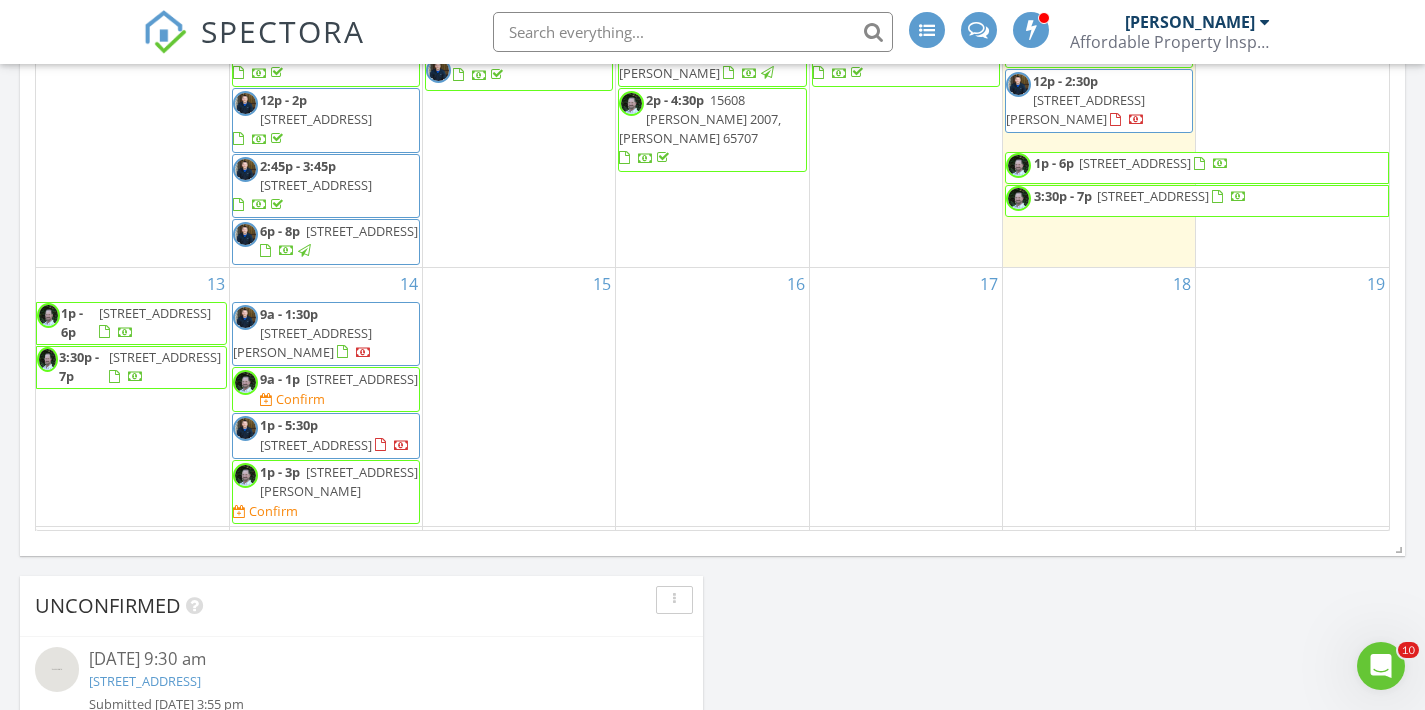 scroll, scrollTop: 1330, scrollLeft: 0, axis: vertical 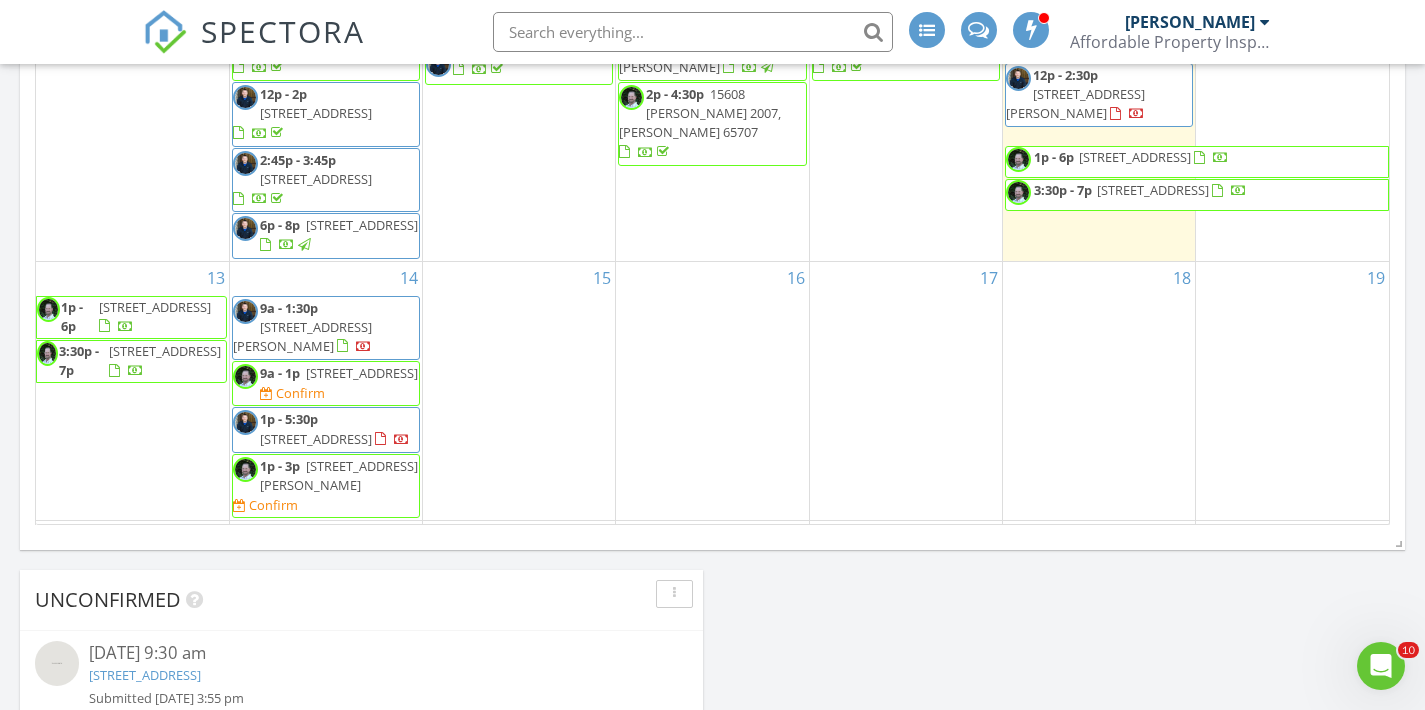 click on "Today
All Inspectors
8:00 am
310 W North St, Mountain Grove, MO 65711
William McIntosh
1 hours and 28 minutes drive time   69.3 miles       9:00 am
5124 S Farm Rd 205, Rogersville, MO 65742
Tim Shaw
26 minutes drive time   16.5 miles       12:00 pm
204 Arrowhead Rd, Willard, MO 65781
William McIntosh
1 hours and 41 minutes drive time   79.7 miles       1:00 pm
1317 S Willow Ln Ave, Springfield, MO 65804
Tim Shaw
16 minutes drive time   9.2 miles       3:30 pm
769 E Dade 172, Everton, MO 65646
Tim Shaw
56 minutes drive time   34.5 miles       New Inspection     New Quote" at bounding box center [712, 85] 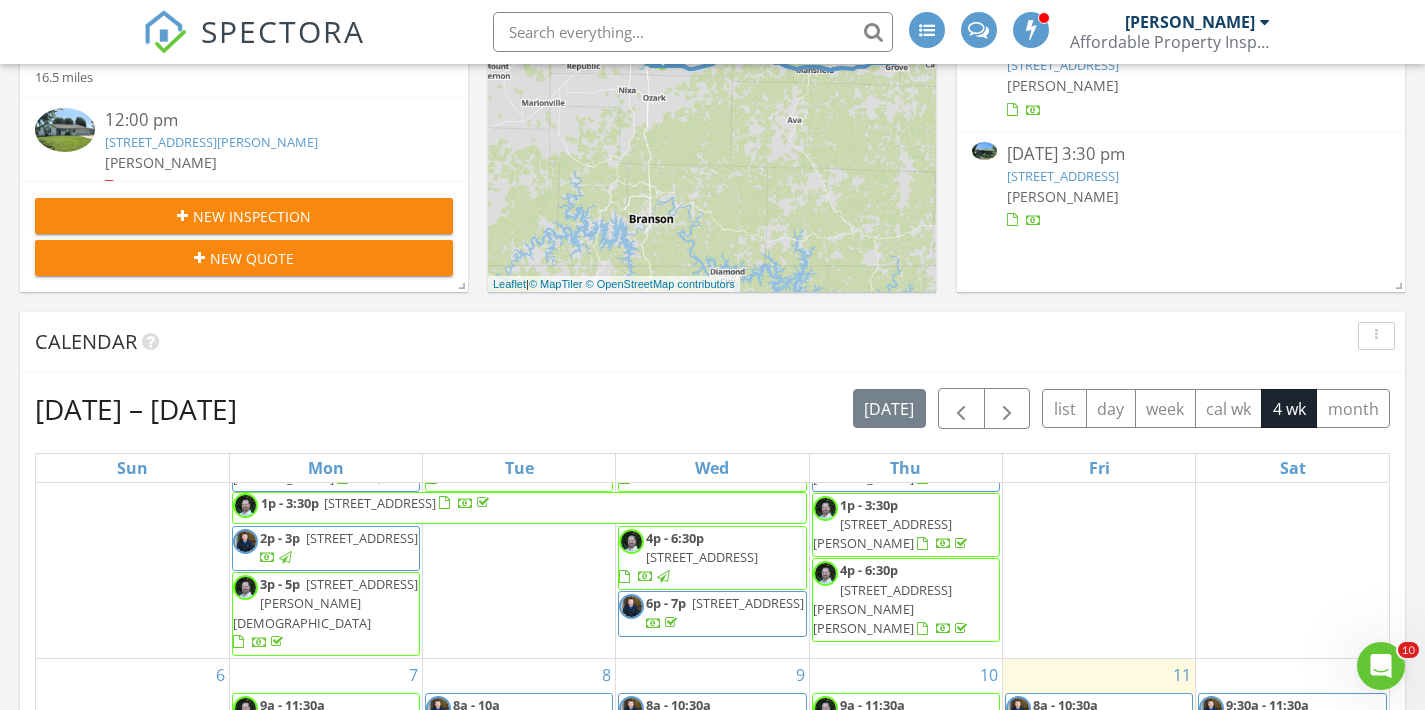 scroll, scrollTop: 544, scrollLeft: 0, axis: vertical 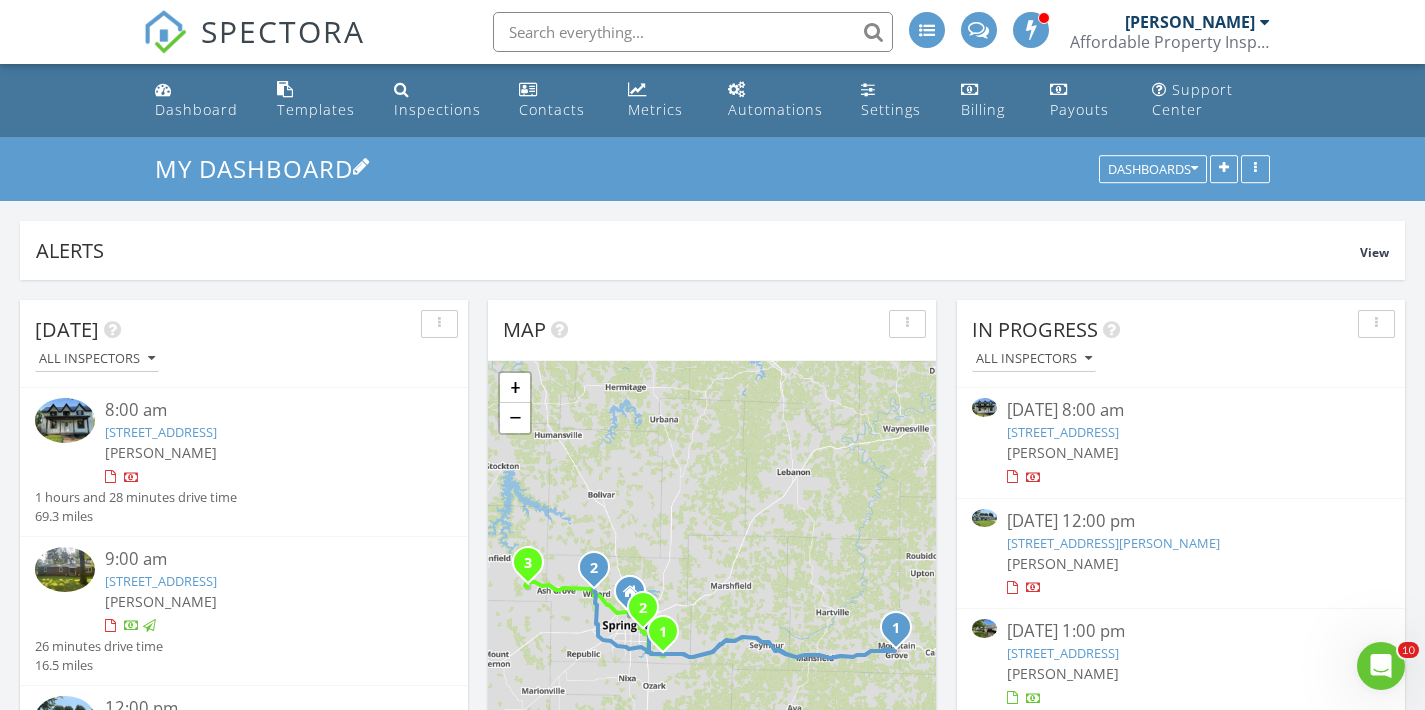 click on "My Dashboard" at bounding box center [712, 168] 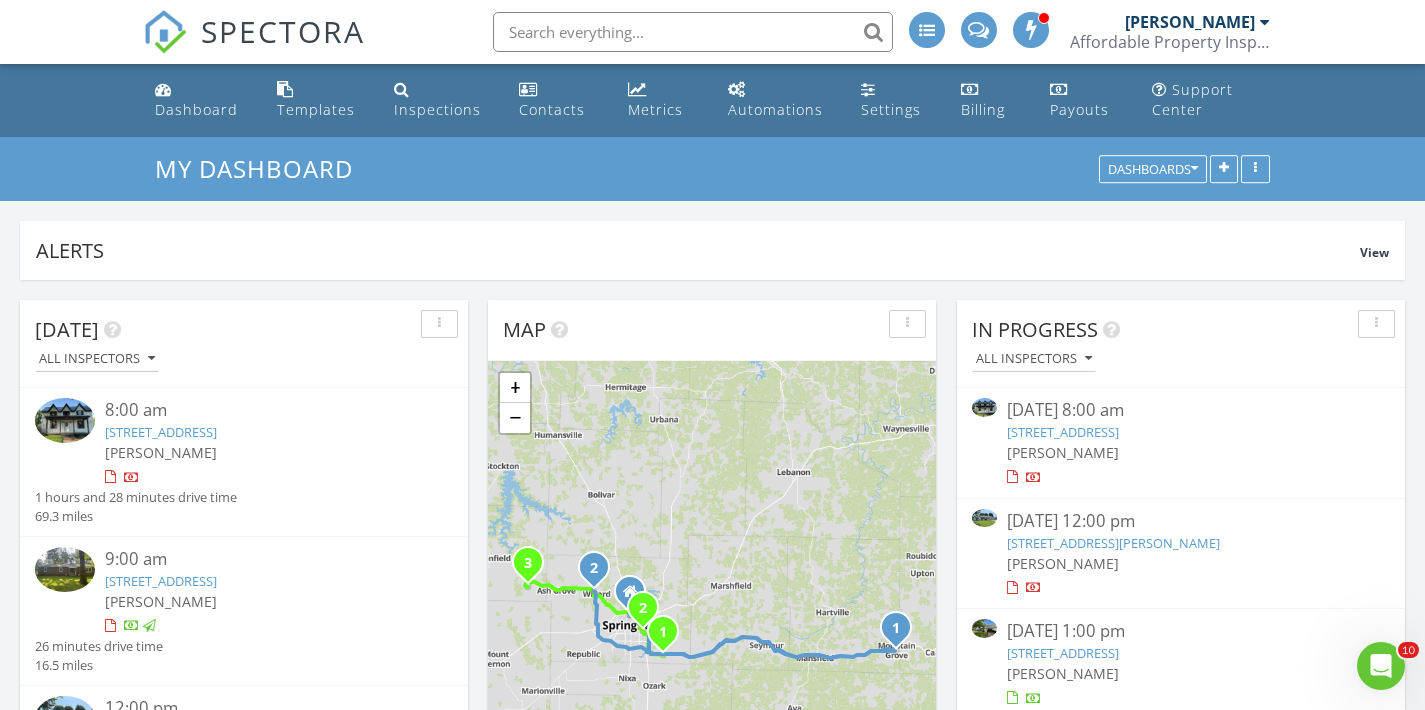 click on "Alerts
View
Company
Inspection
Learn More          No new alerts
You can view
dismissed alerts
if you need
No new alerts
You can view
dismissed alerts
if you need
Today
All Inspectors
8:00 am
310 W North St, Mountain Grove, MO 65711
William McIntosh
1 hours and 28 minutes drive time   69.3 miles       9:00 am
5124 S Farm Rd 205, Rogersville, MO 65742
Tim Shaw
26 minutes drive time   16.5 miles       12:00 pm
204 Arrowhead Rd, Willard, MO 65781
William McIntosh
1 hours and 41 minutes drive time   79.7 miles       1:00 pm
1317 S Willow Ln Ave, Springfield, MO 65804" at bounding box center (712, 1375) 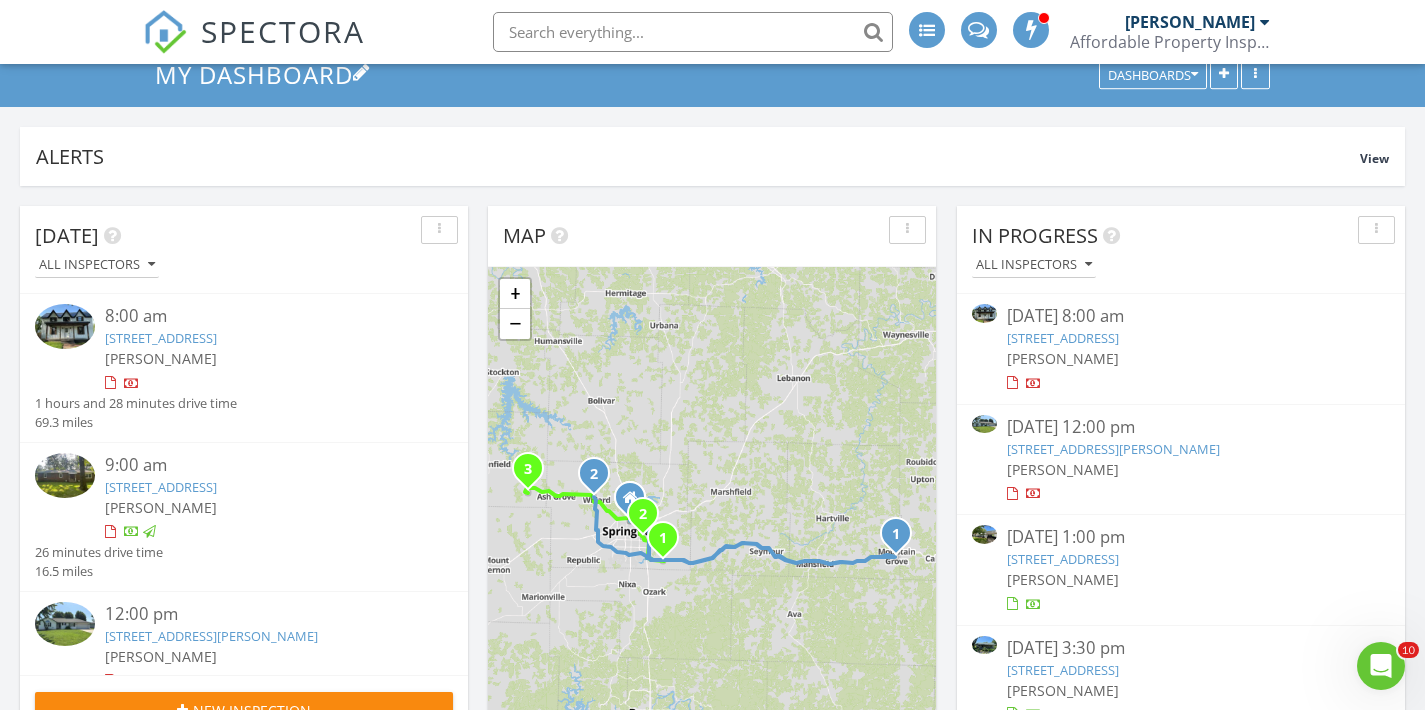 scroll, scrollTop: 102, scrollLeft: 0, axis: vertical 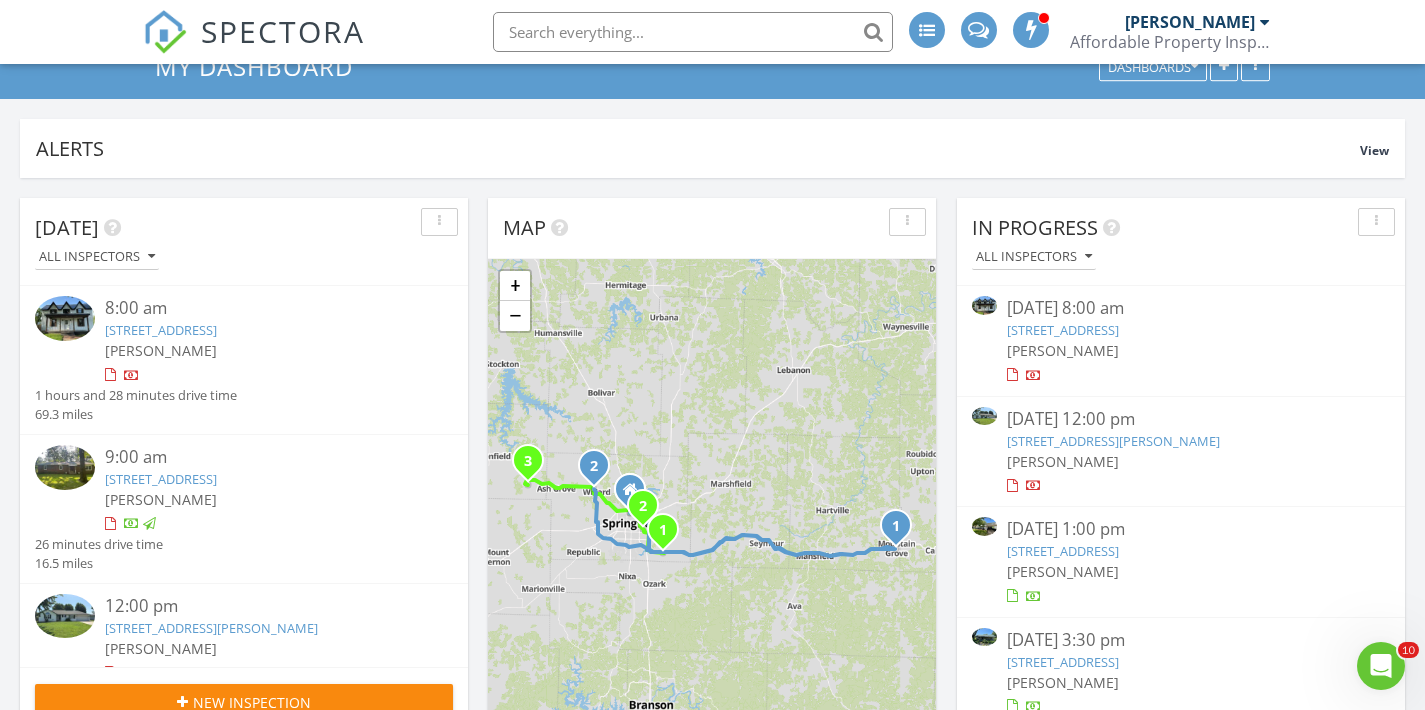 click on "Today
All Inspectors
8:00 am
310 W North St, Mountain Grove, MO 65711
William McIntosh
1 hours and 28 minutes drive time   69.3 miles       9:00 am
5124 S Farm Rd 205, Rogersville, MO 65742
Tim Shaw
26 minutes drive time   16.5 miles       12:00 pm
204 Arrowhead Rd, Willard, MO 65781
William McIntosh
1 hours and 41 minutes drive time   79.7 miles       1:00 pm
1317 S Willow Ln Ave, Springfield, MO 65804
Tim Shaw
16 minutes drive time   9.2 miles       3:30 pm
769 E Dade 172, Everton, MO 65646
Tim Shaw
56 minutes drive time   34.5 miles       New Inspection     New Quote" at bounding box center (712, 1313) 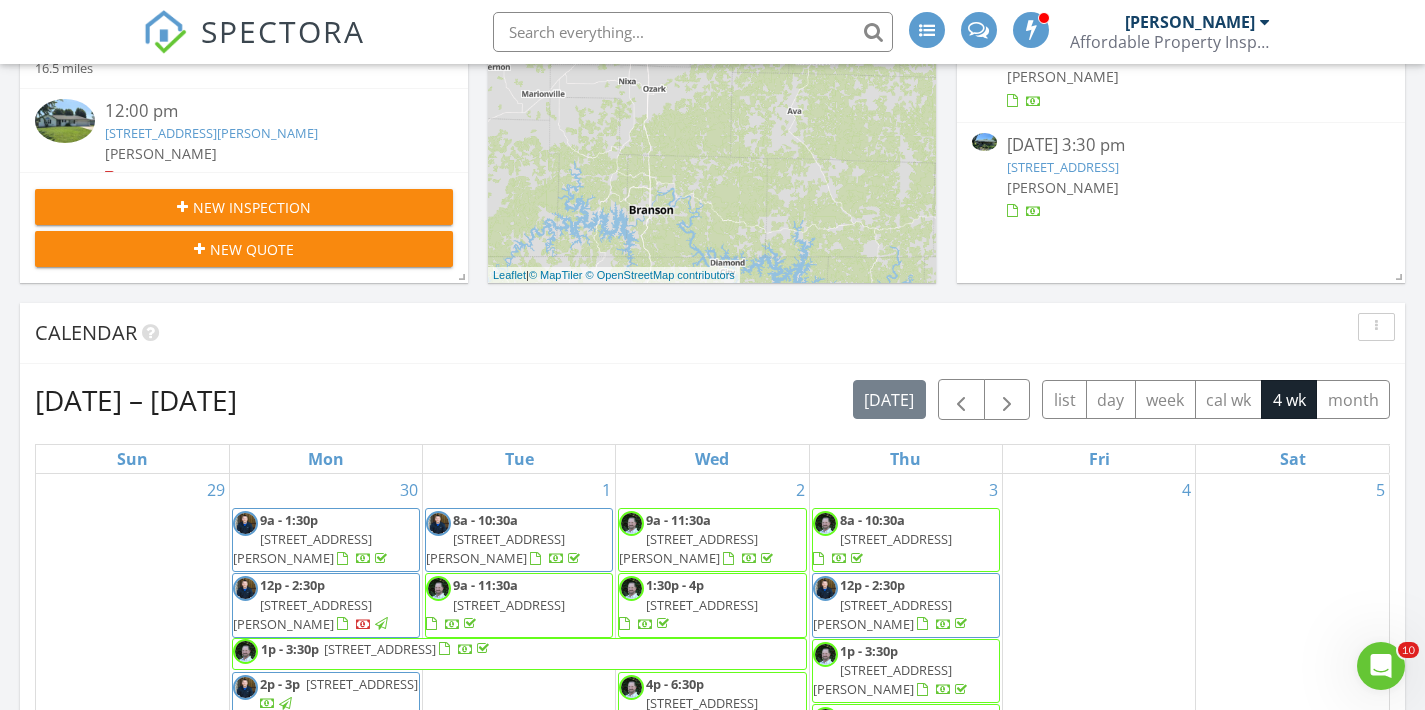 scroll, scrollTop: 616, scrollLeft: 0, axis: vertical 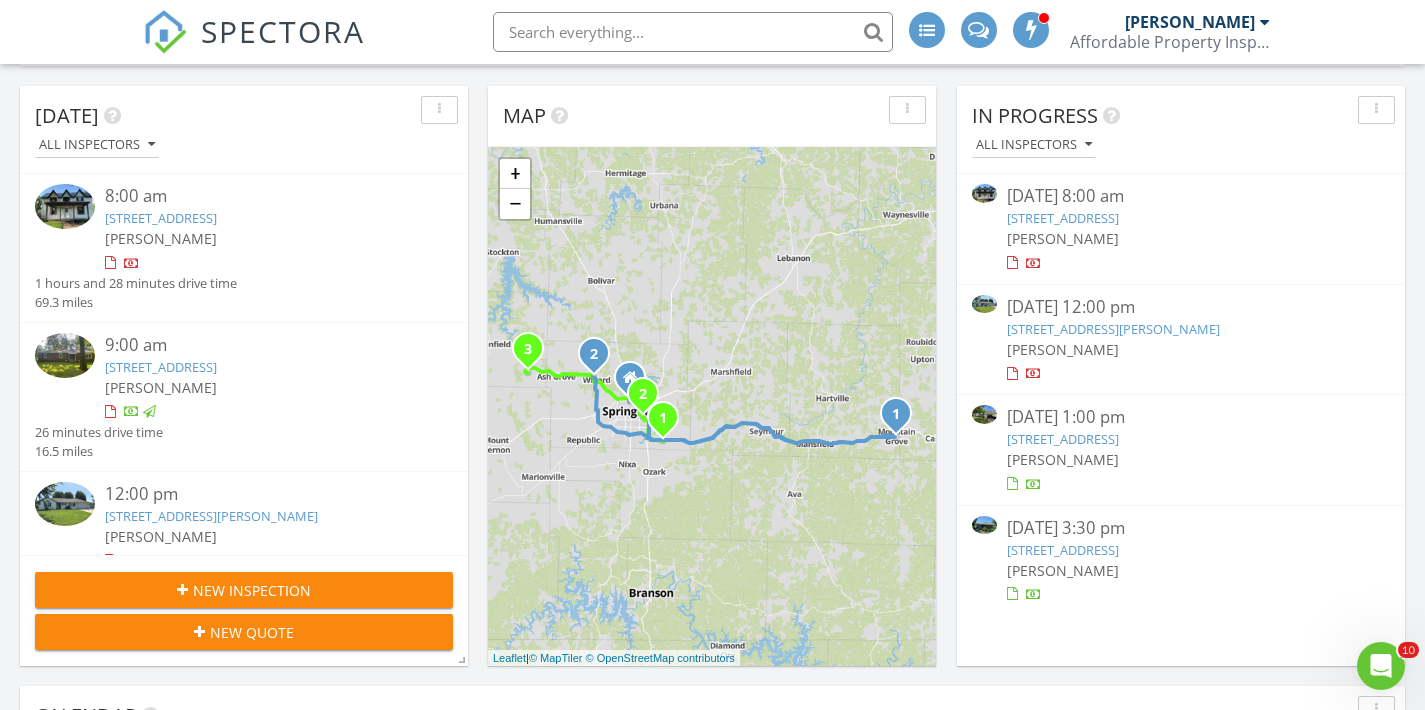 click on "[STREET_ADDRESS]" at bounding box center [1063, 550] 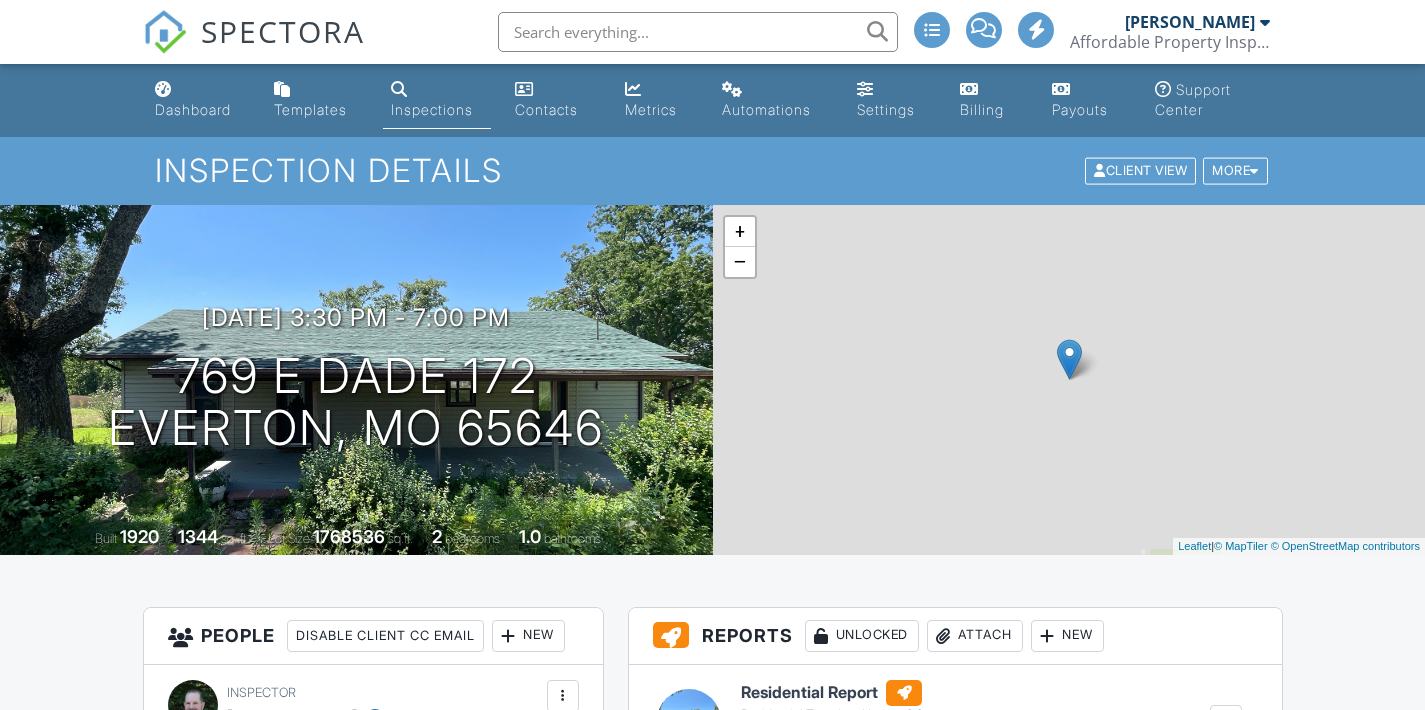 scroll, scrollTop: 0, scrollLeft: 0, axis: both 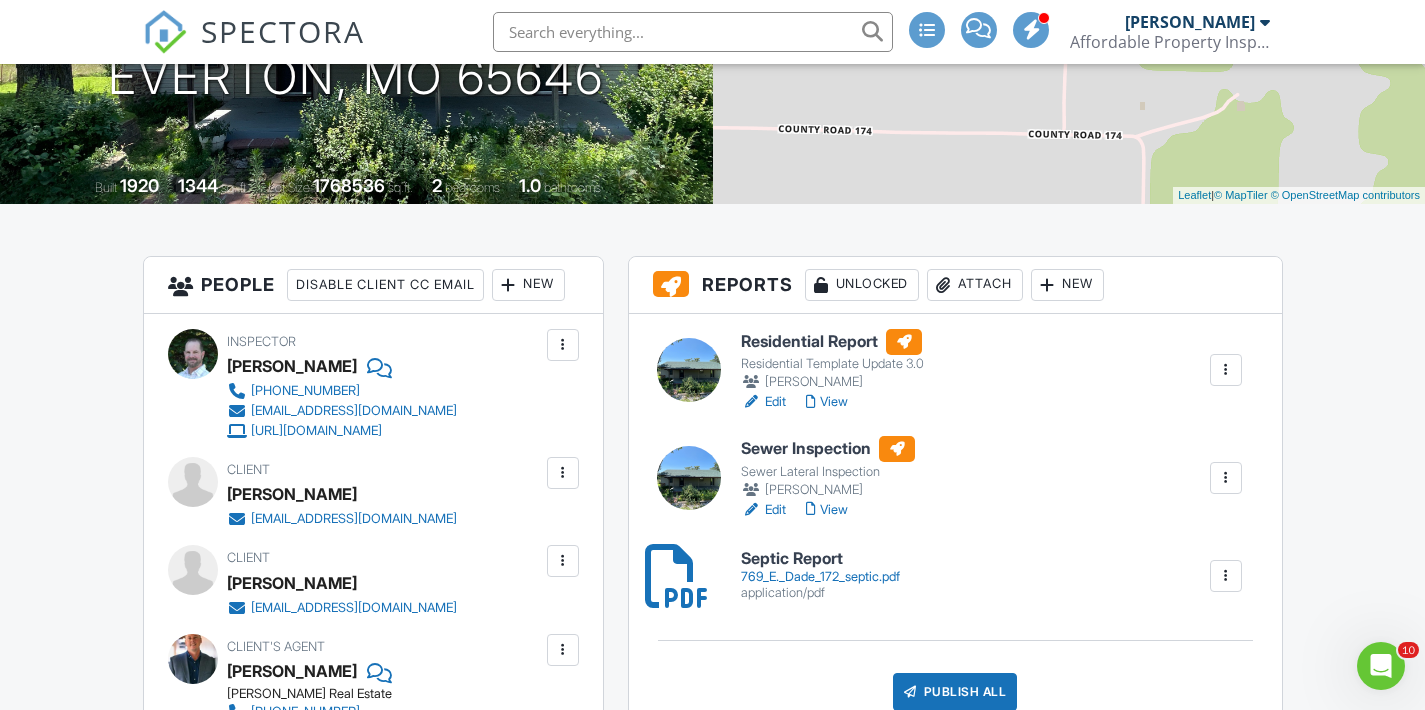 click on "New" at bounding box center (1067, 285) 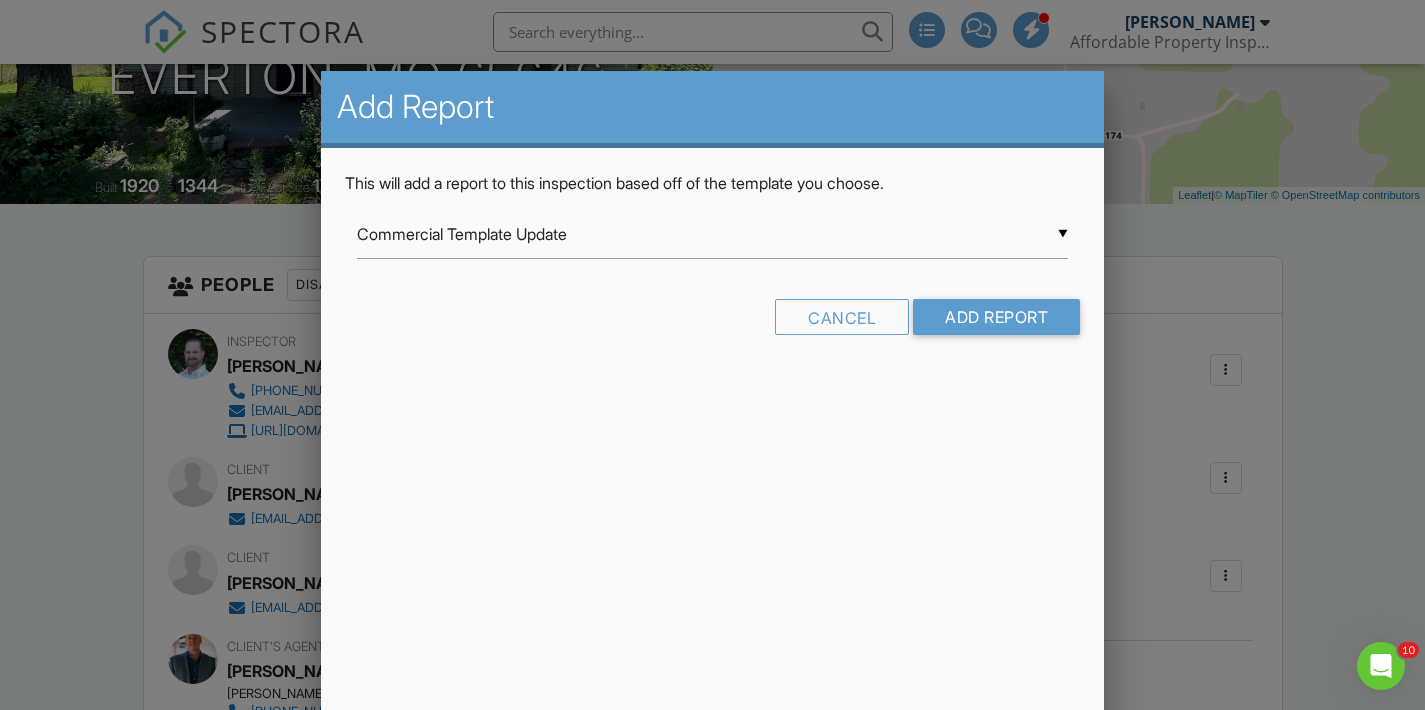 click on "▼ Commercial Template Update Commercial Template Update Foundation Template Major Component Inspection  Multi Family Exterior Template Multi Family Interior Template Residential Template Update 3.0 Residential Template Update 3 from Affordable Property Inspections Swimming Pool and Spa Template Radon Inspection Radon Inspection Radon Inspection HomeGauge Import 2021-07-19 Irrigation Inspection KC Bartley Template v 2.5 from Professional Home Inspections LLC KC Bartley Template v 2.8.1 from Professional Home Inspections LLC Pre-Drywall Template  Pre-Drywall Template  Pre-Drywall Template  Progress Report Inspection Re-Inspection Residential - 05/19/2025 Sewer Lateral Inspection  Sewer Lateral Inspection from Kelleher Home Inspections Termite Report Water Sample Summary  Commercial Template Update
Foundation Template
Major Component Inspection
Multi Family Exterior Template
Multi Family Interior Template
Residential Template Update 3.0
Swimming Pool and Spa Template
Radon Inspection" at bounding box center [713, 234] 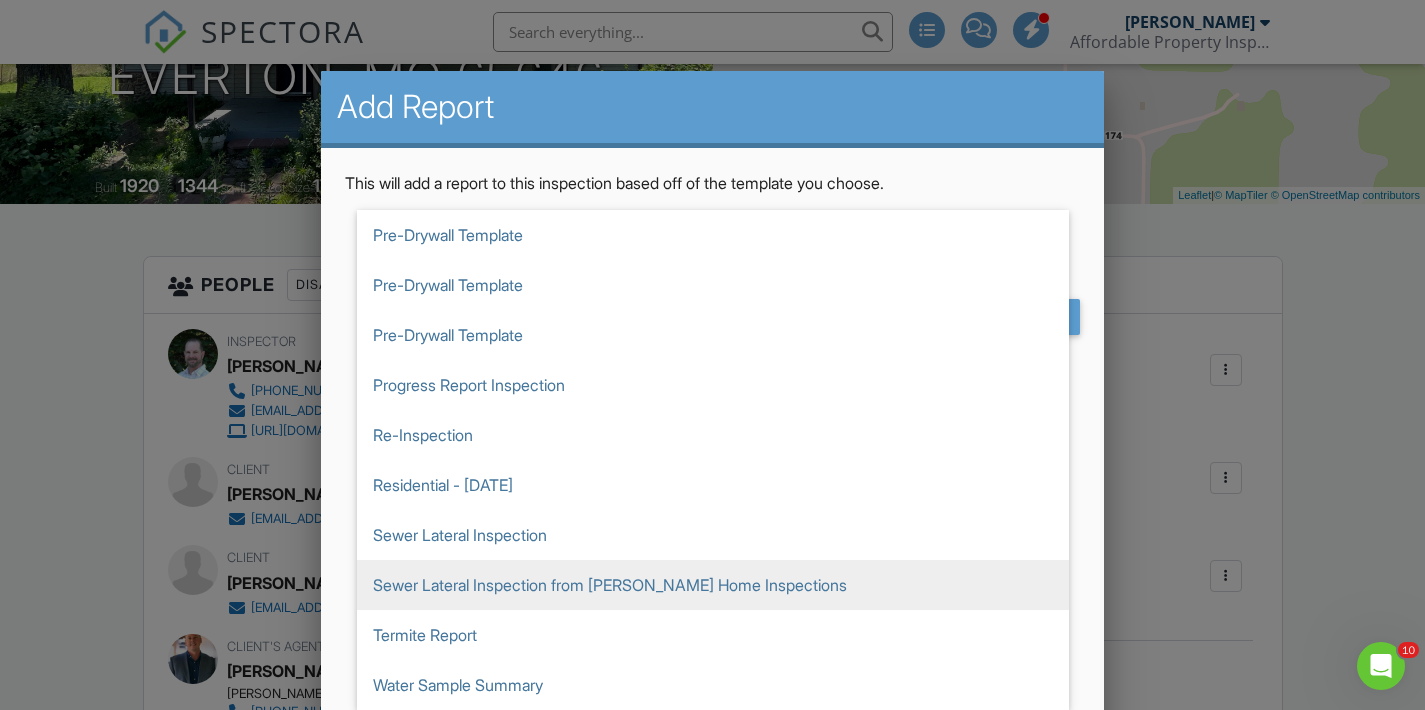 scroll, scrollTop: 750, scrollLeft: 0, axis: vertical 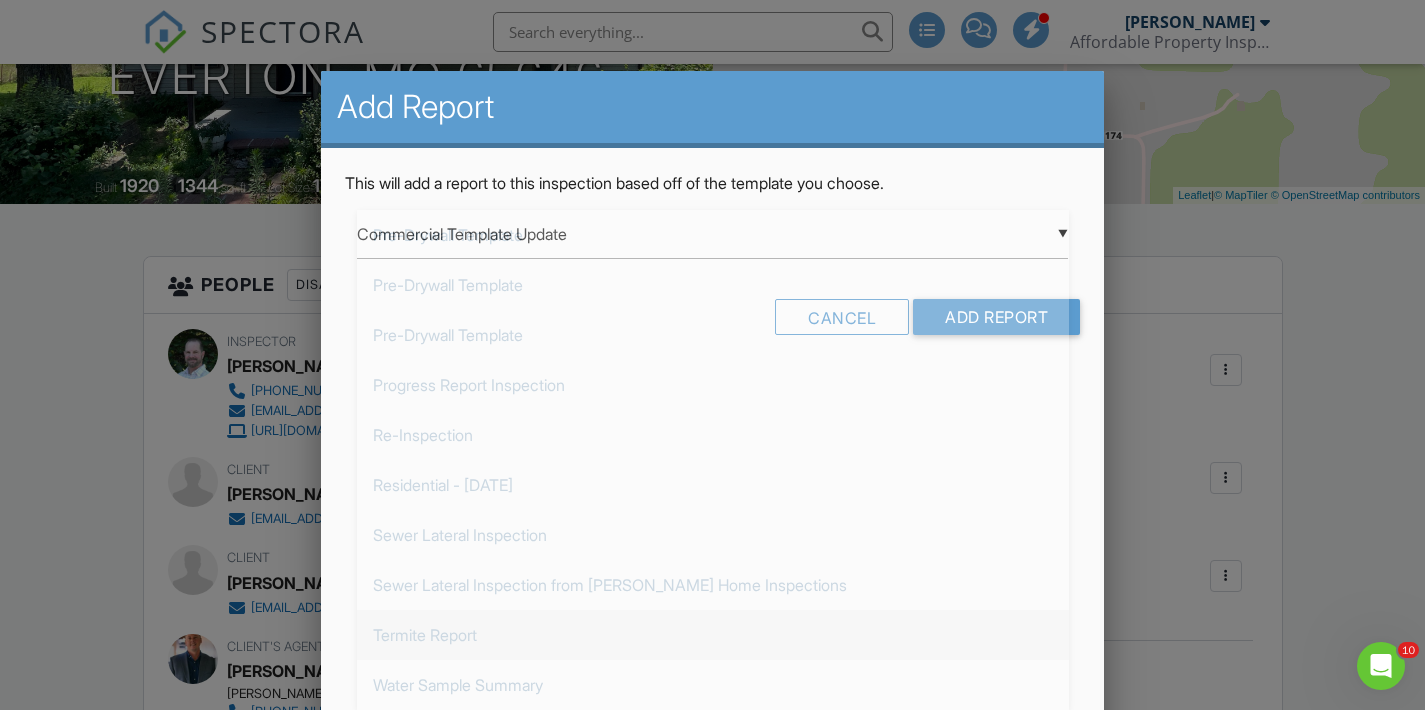click on "Termite Report" at bounding box center [713, 635] 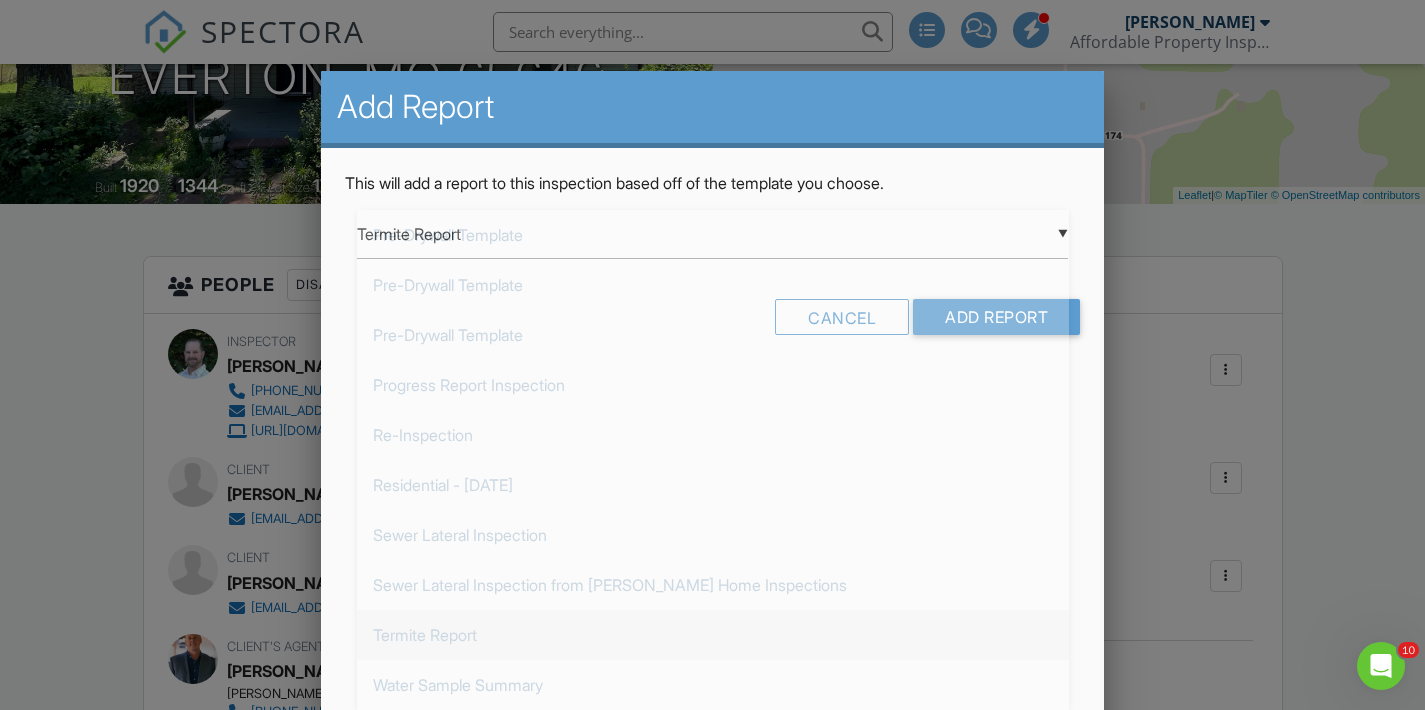 scroll, scrollTop: 0, scrollLeft: 0, axis: both 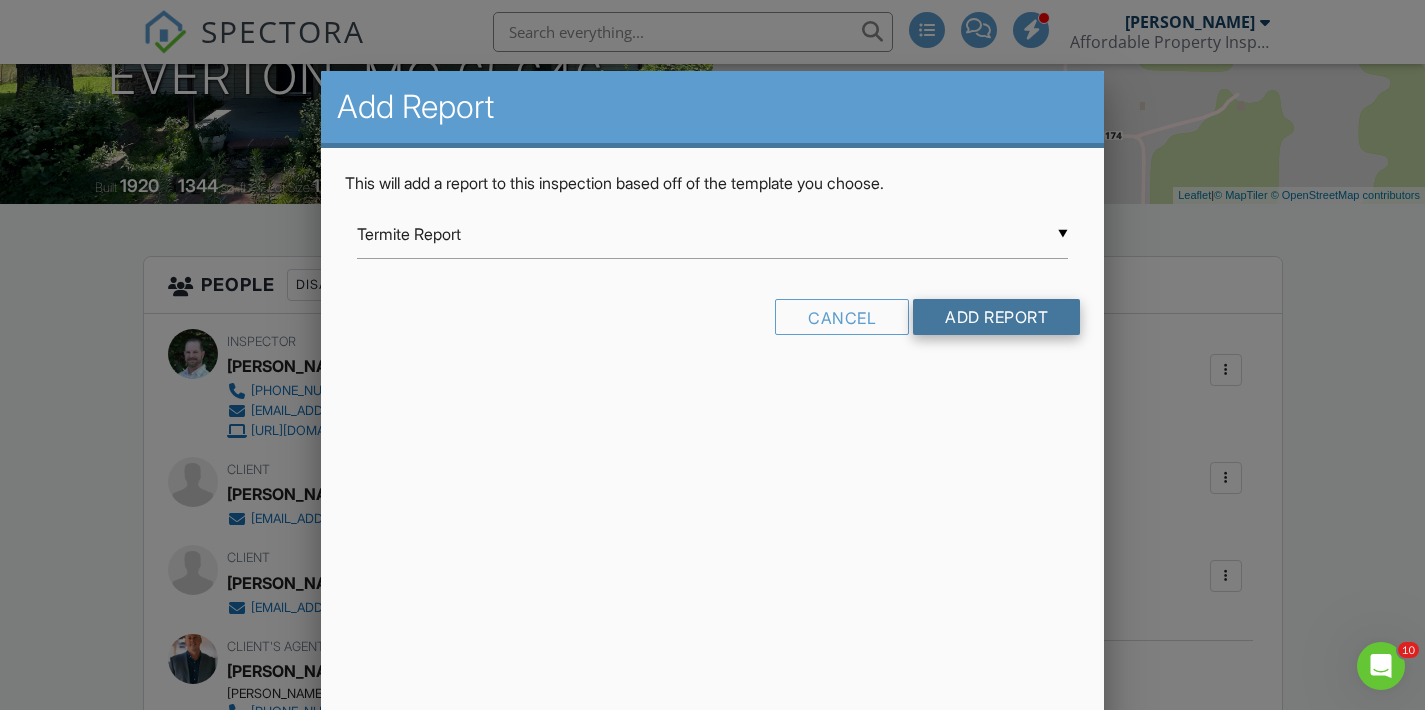 click on "Add Report" at bounding box center [996, 317] 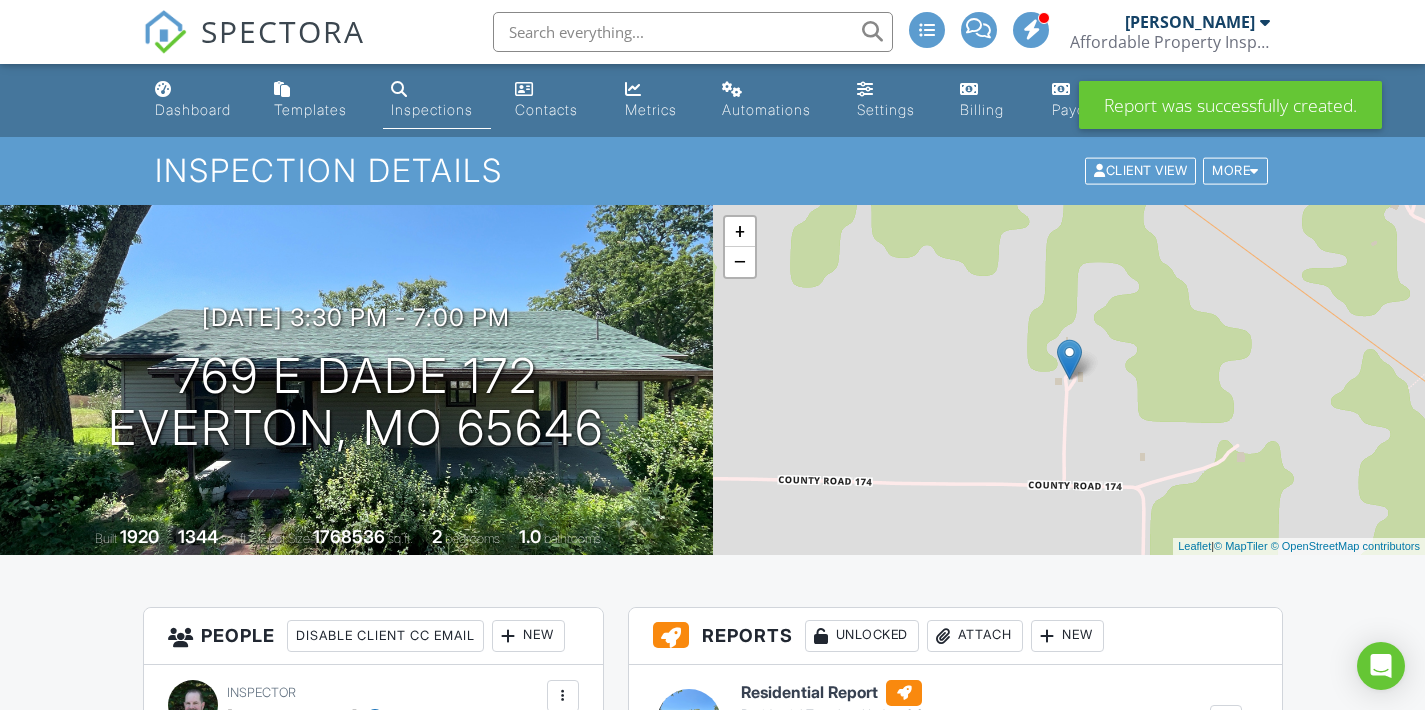 scroll, scrollTop: 69, scrollLeft: 0, axis: vertical 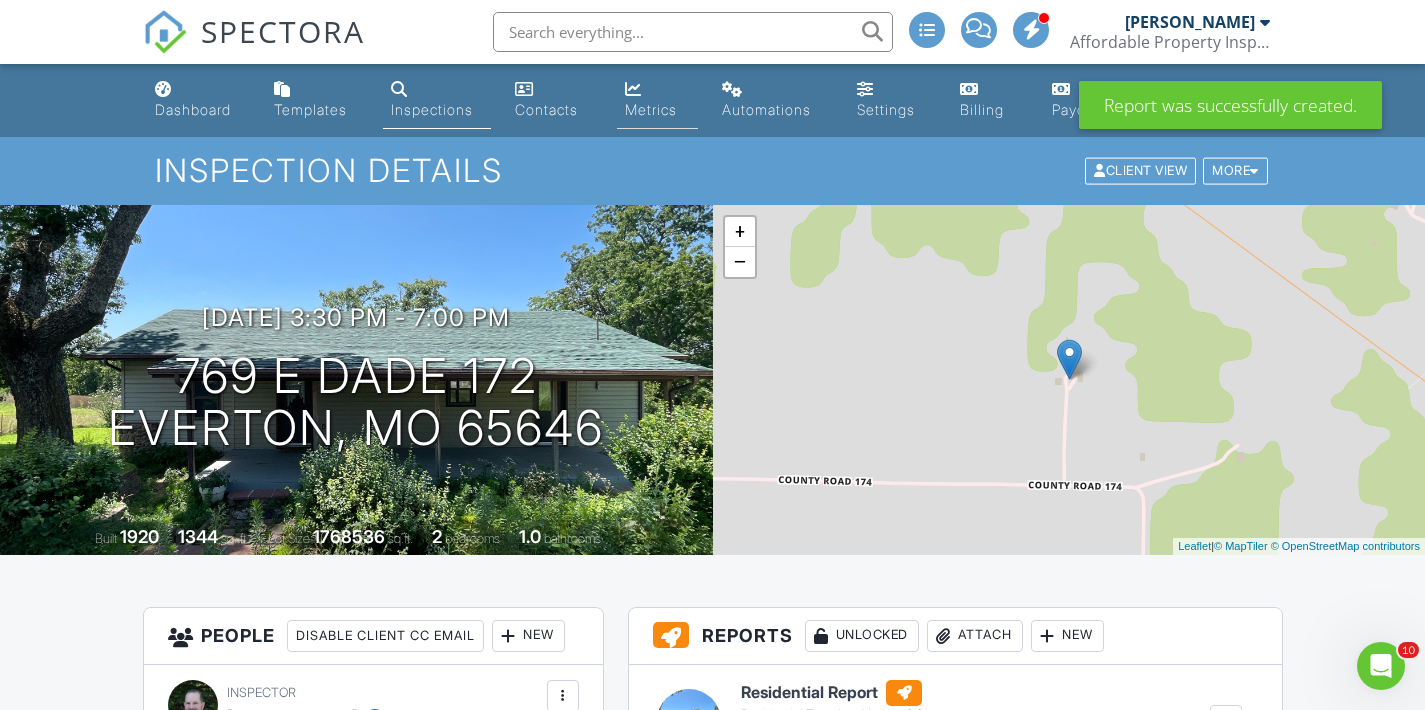 click on "Metrics" at bounding box center (651, 109) 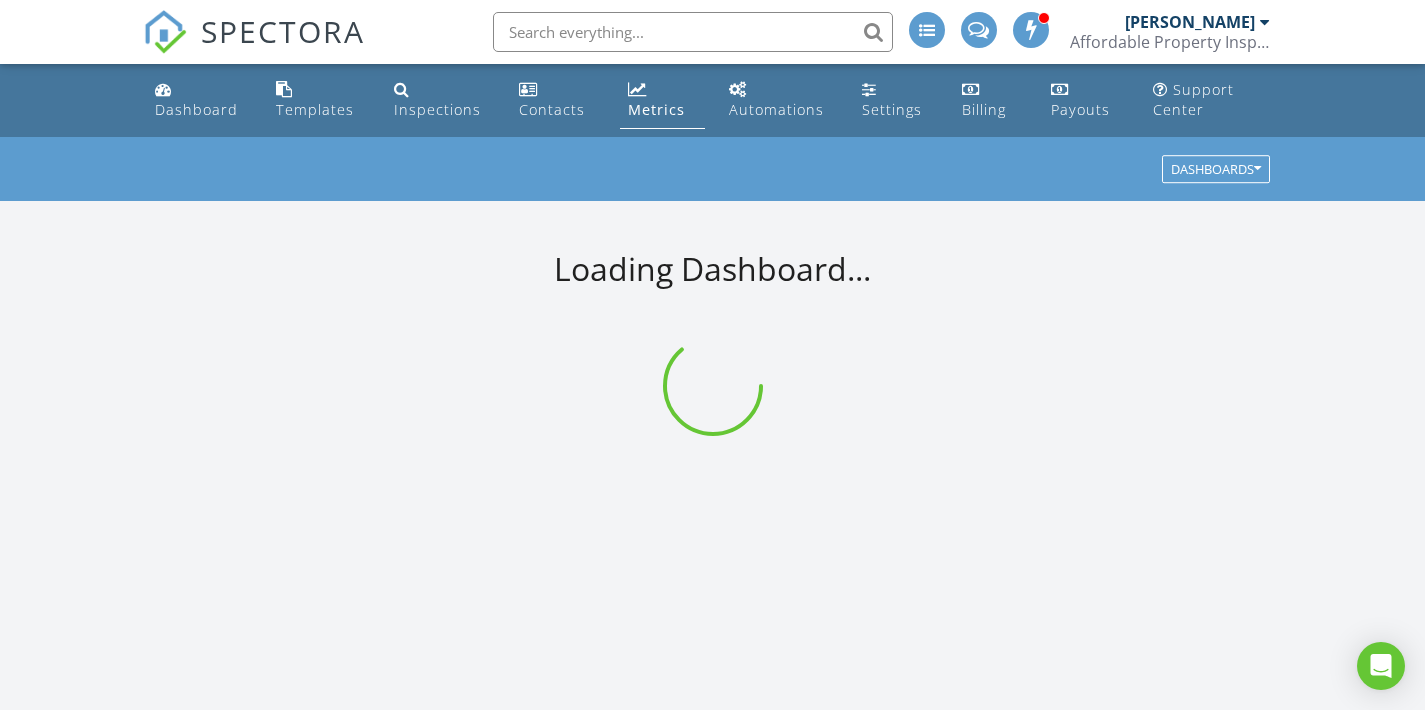 scroll, scrollTop: 0, scrollLeft: 0, axis: both 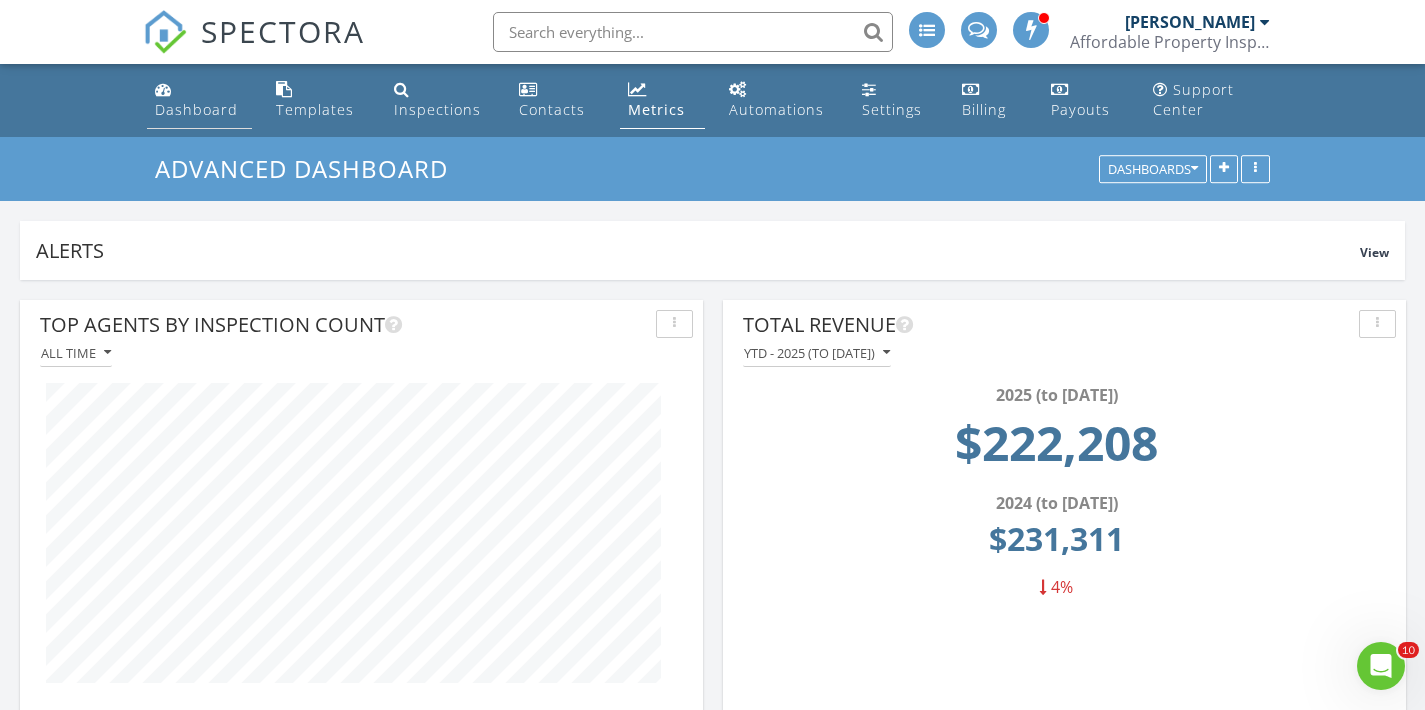 click on "Dashboard" at bounding box center (196, 109) 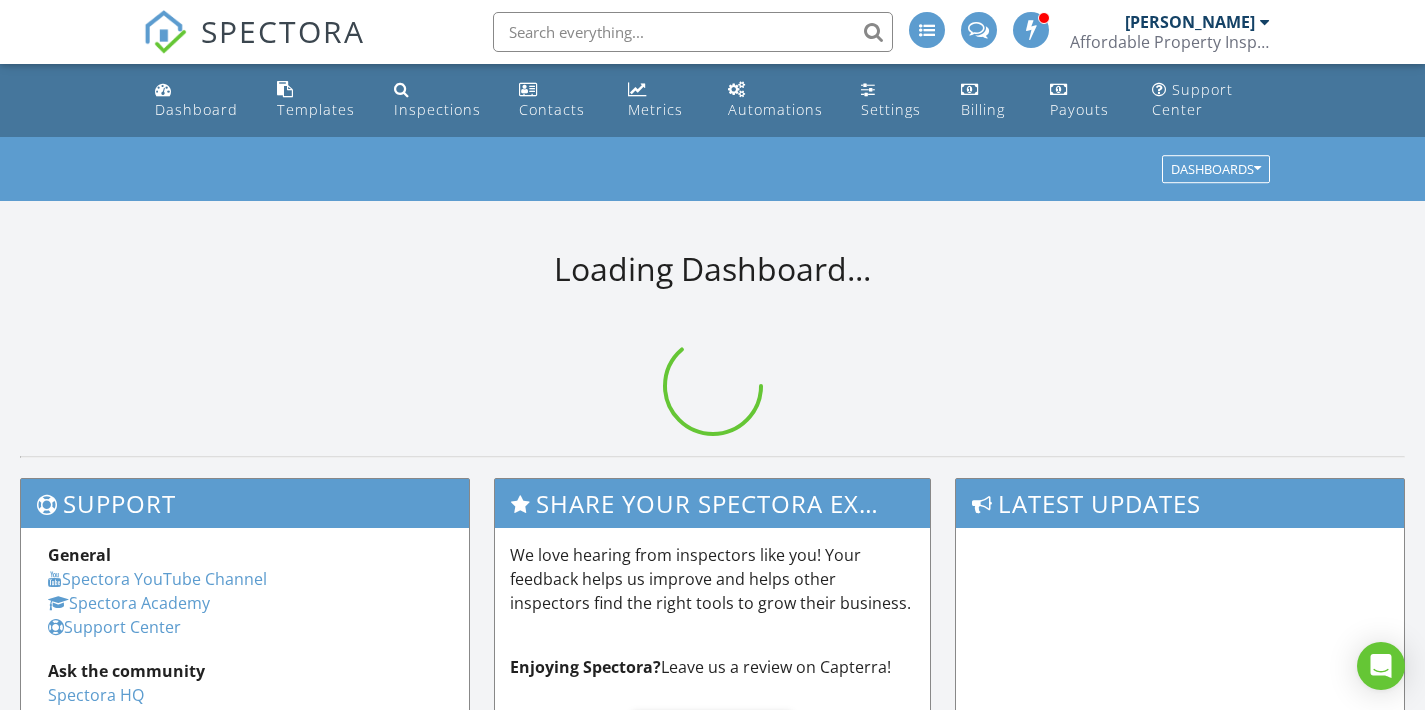scroll, scrollTop: 0, scrollLeft: 0, axis: both 